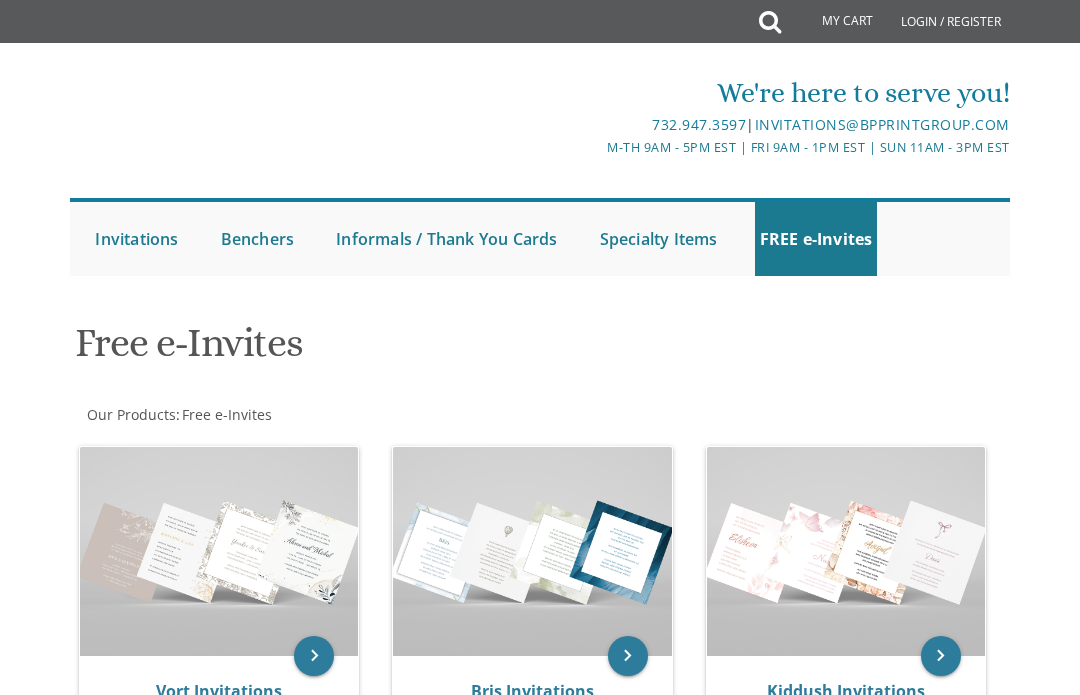 scroll, scrollTop: 390, scrollLeft: 0, axis: vertical 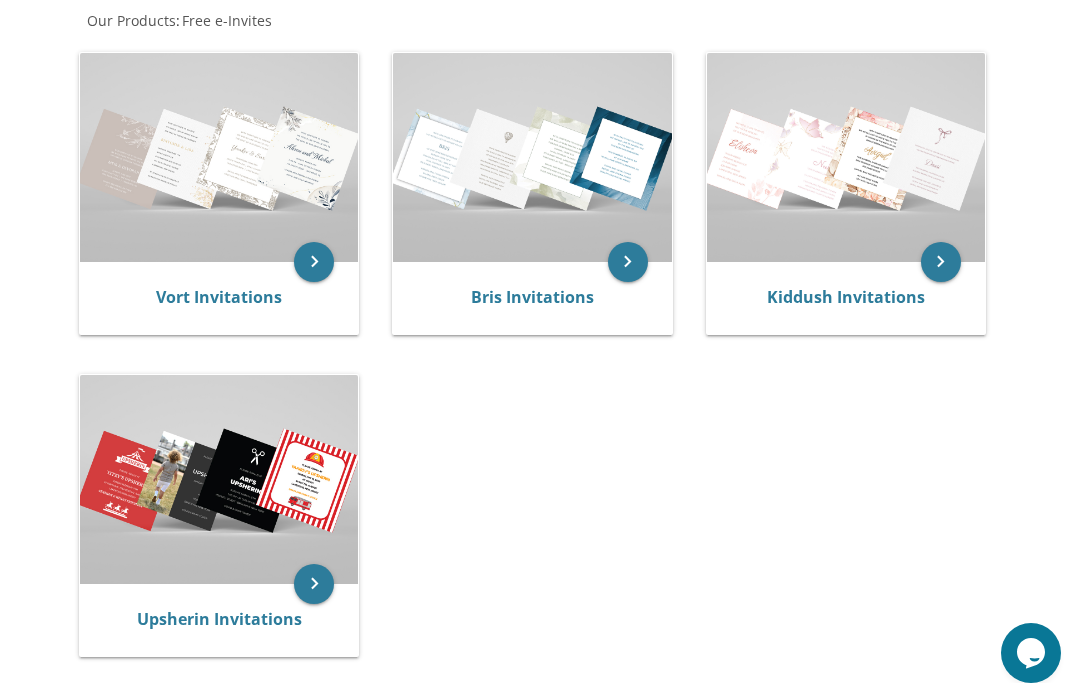 click at bounding box center (219, 479) 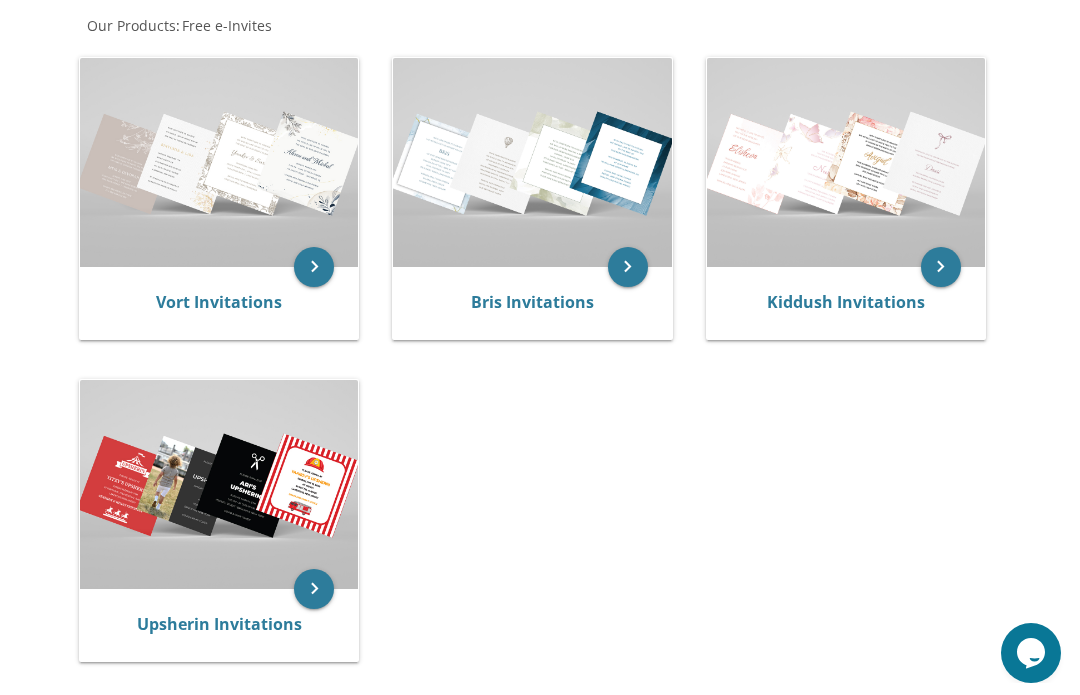 scroll, scrollTop: 386, scrollLeft: 0, axis: vertical 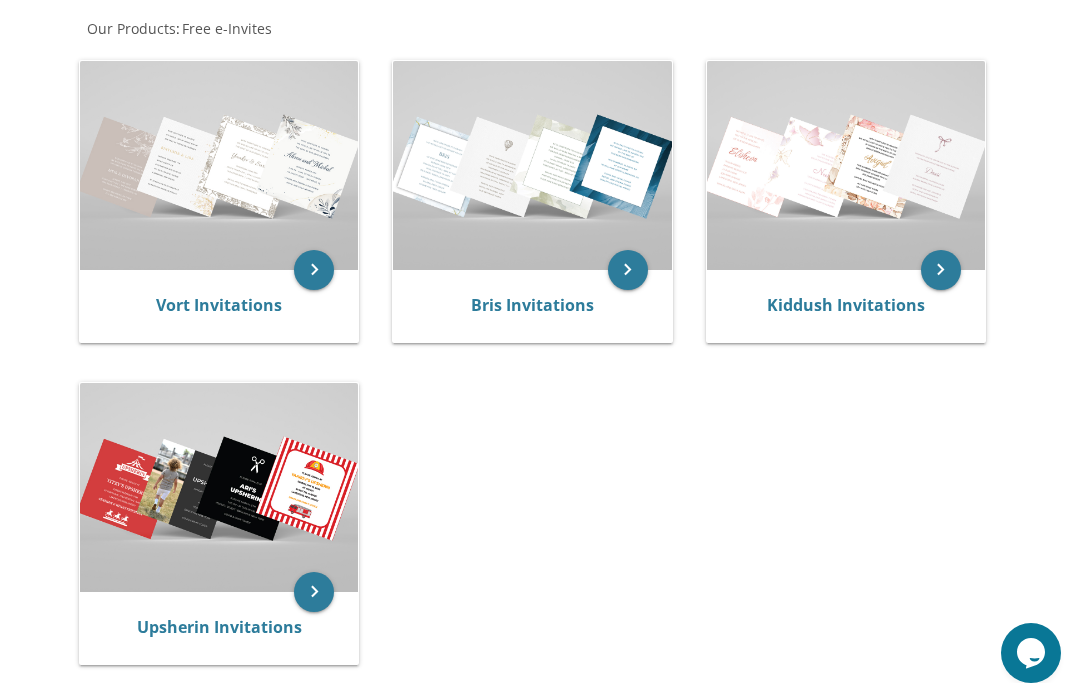 click at bounding box center (532, 165) 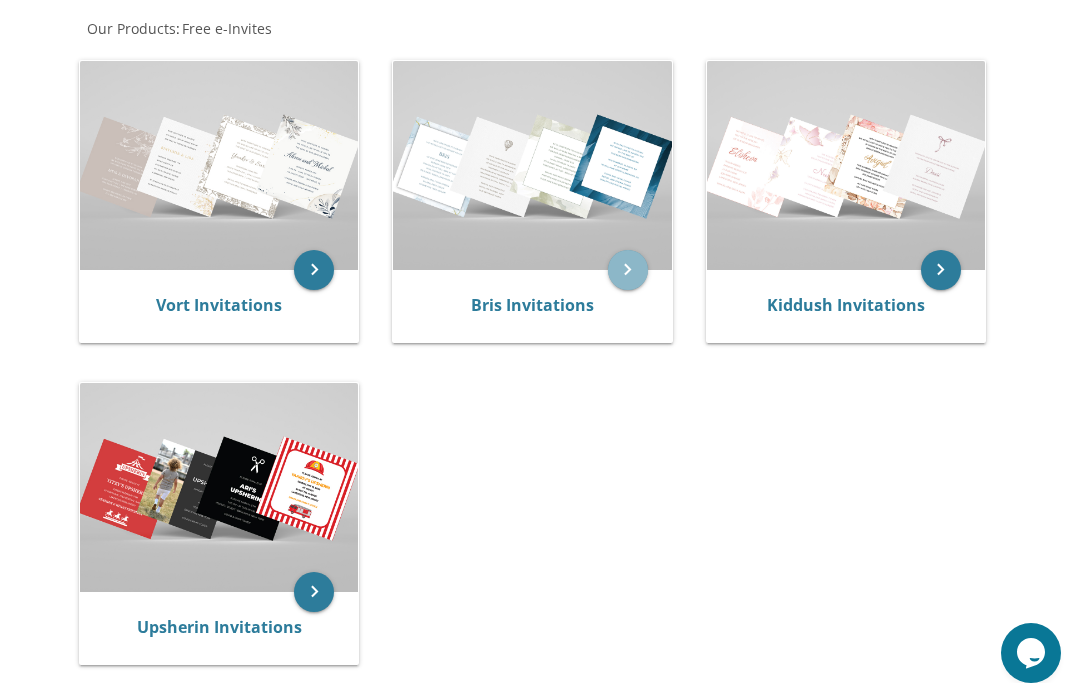 click on "keyboard_arrow_right" at bounding box center [628, 270] 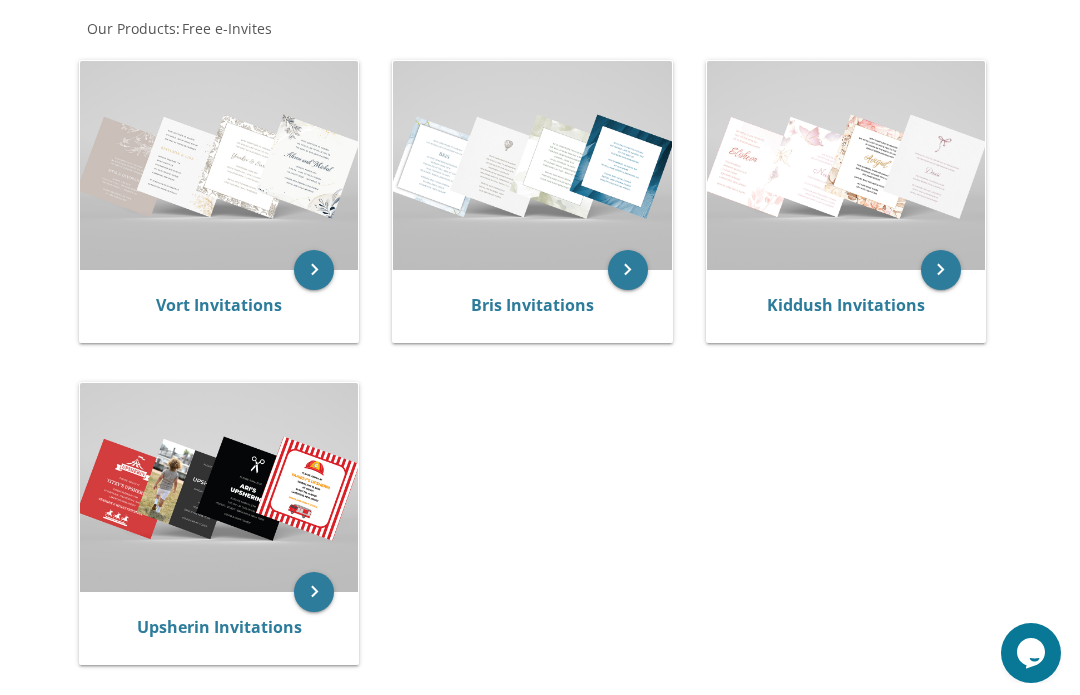 scroll, scrollTop: 386, scrollLeft: 0, axis: vertical 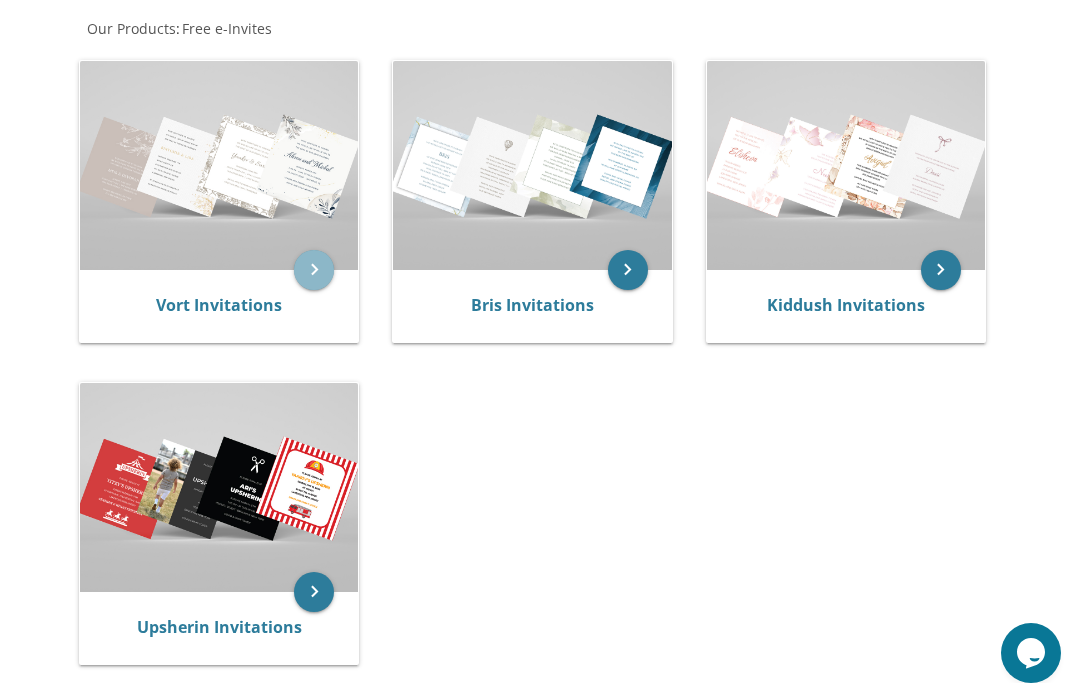 click on "keyboard_arrow_right" at bounding box center (314, 270) 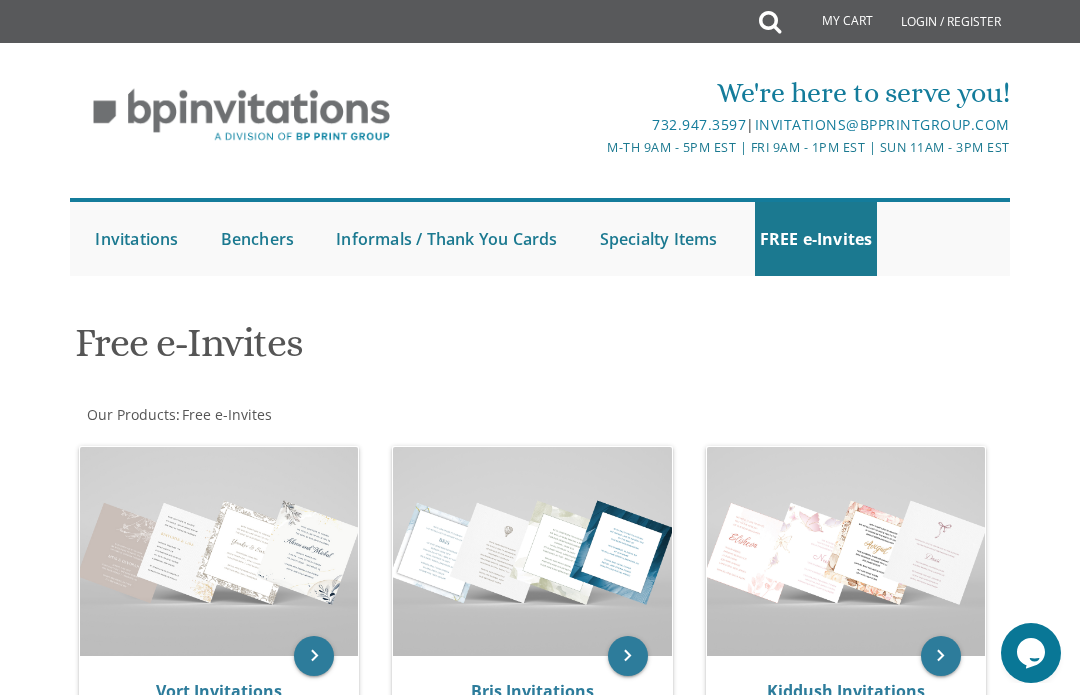scroll, scrollTop: 386, scrollLeft: 0, axis: vertical 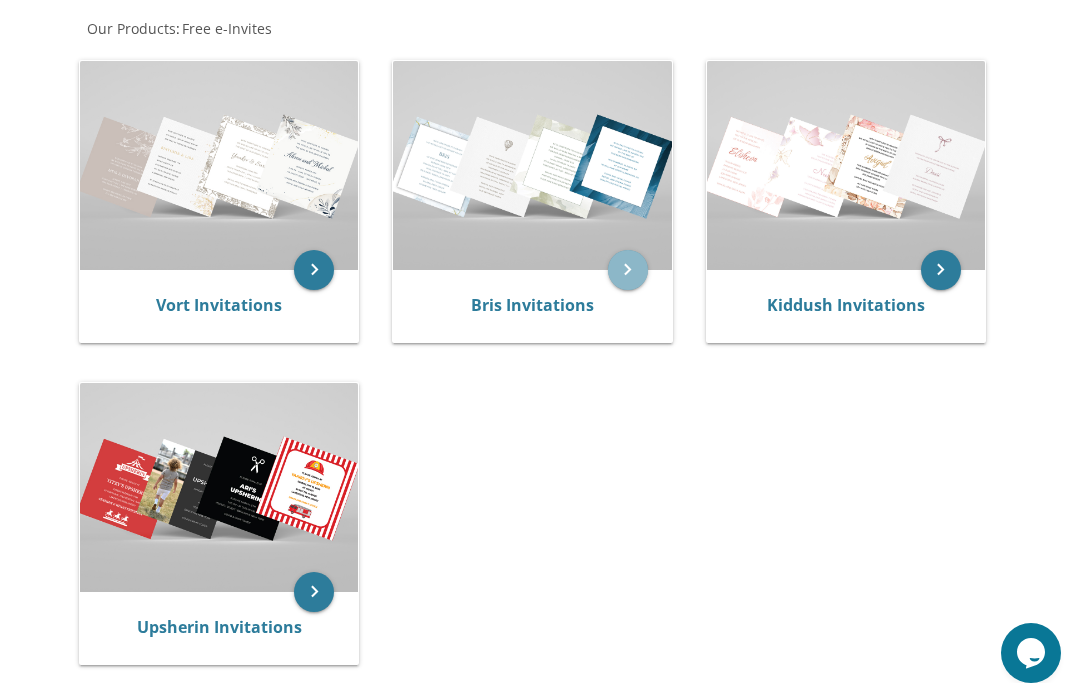 click on "keyboard_arrow_right" at bounding box center (628, 270) 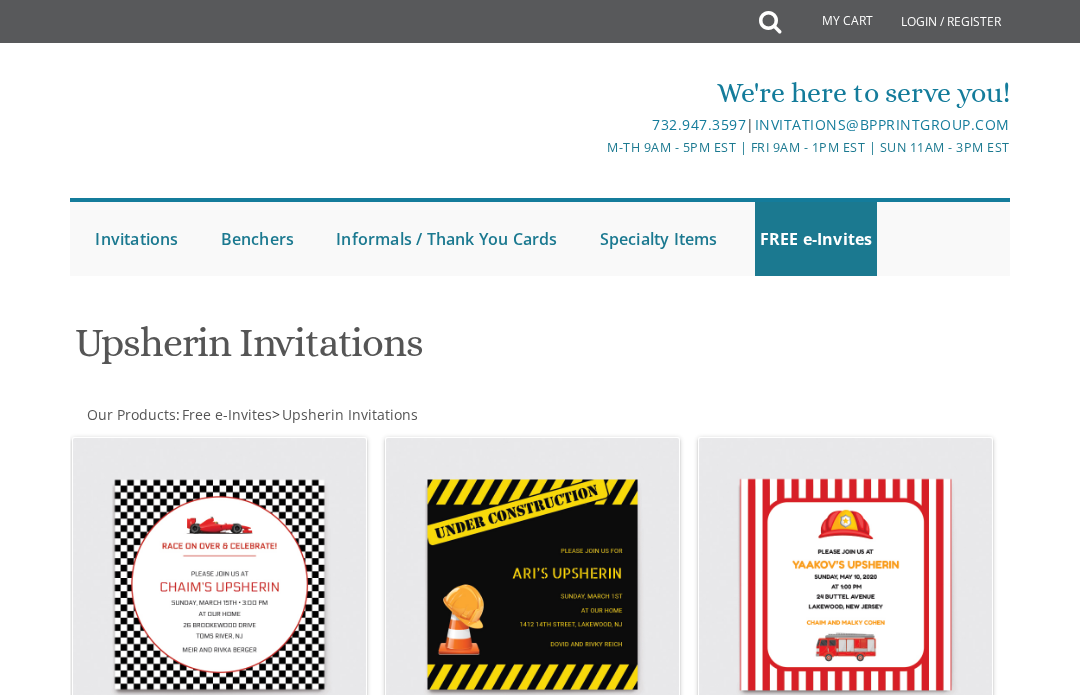 scroll, scrollTop: 0, scrollLeft: 0, axis: both 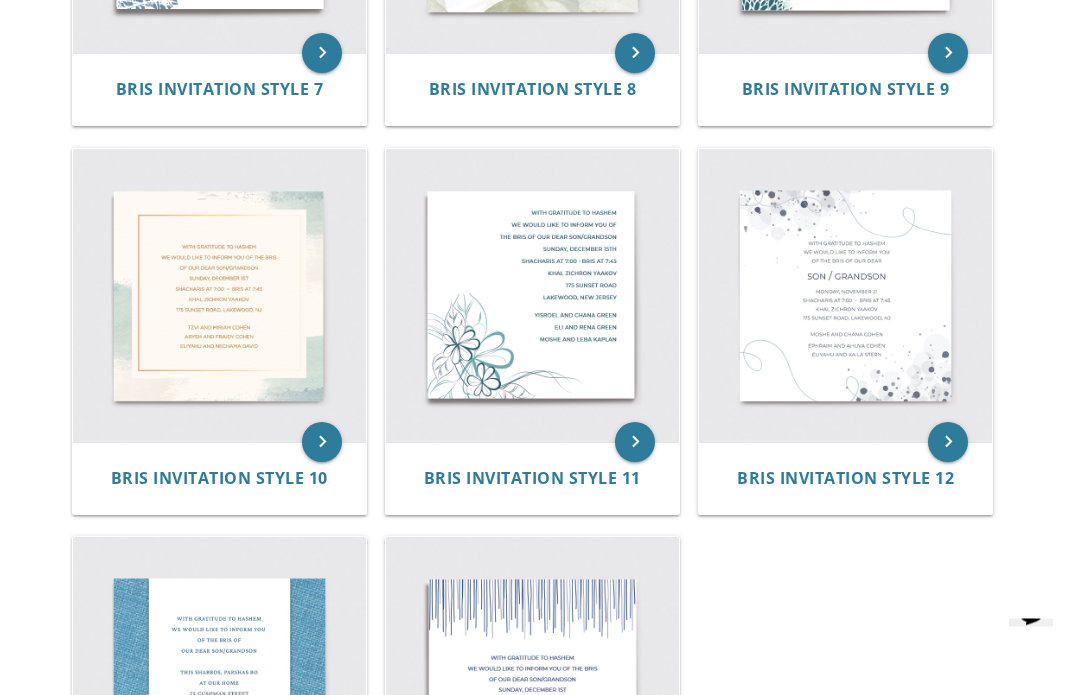 click on "Bris Invitations
Our Products :  Free e-Invites  >  Bris Invitations
Sort by:
Select One
SKU
Description
High Price
Low Price
keyboard_arrow_right
Bris Invitation Style 1" at bounding box center [540, -65] 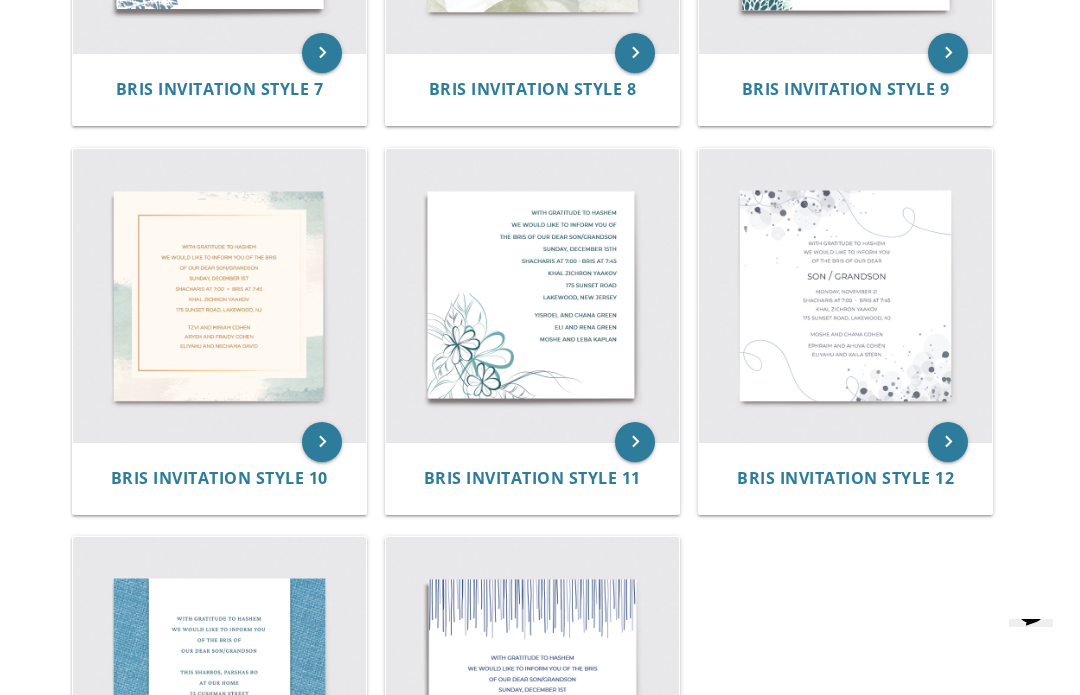 click on "Bris Invitation Style 10" at bounding box center (219, 478) 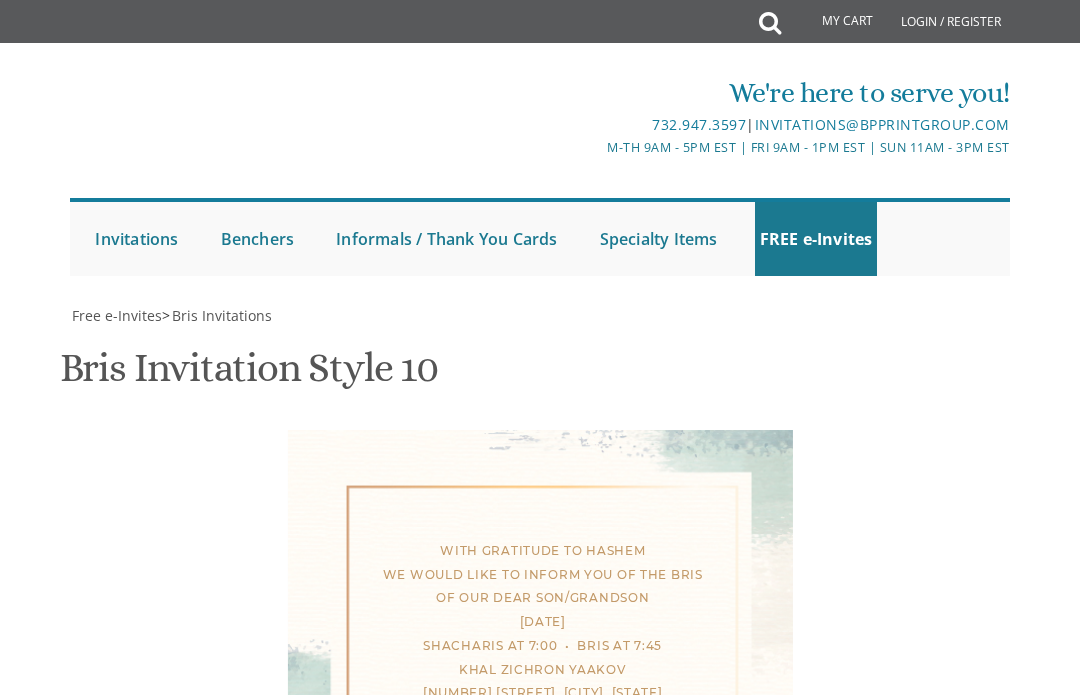 scroll, scrollTop: 95, scrollLeft: 0, axis: vertical 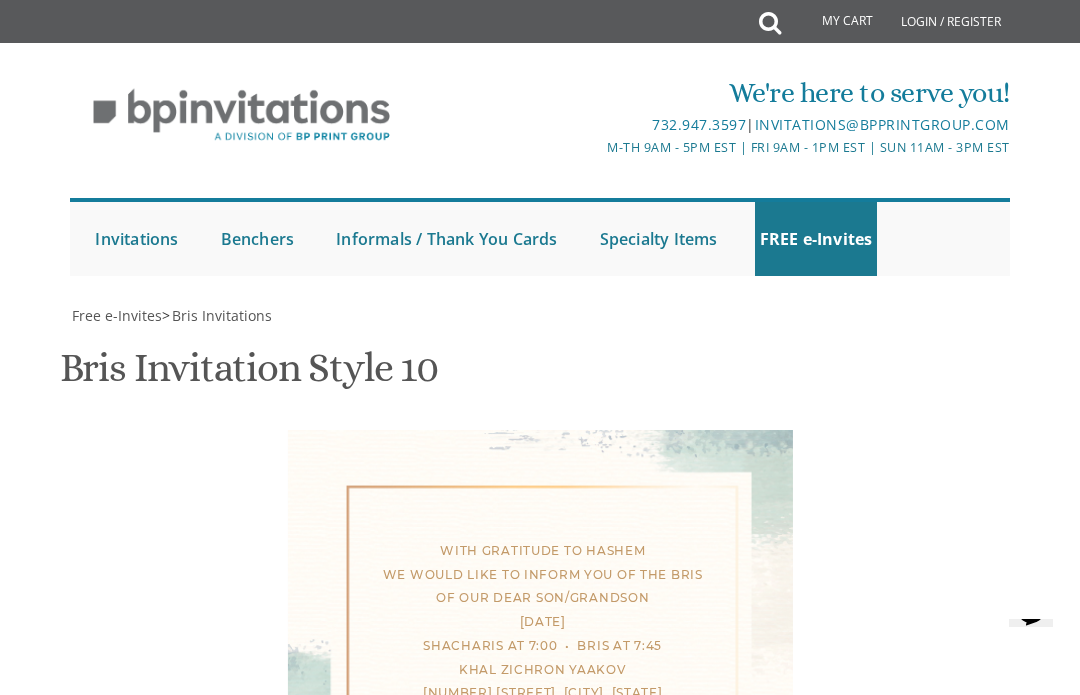 click on "With gratitude to Hashem
We would like to inform you of the bris
of our dear son/grandson
[DATE]
Shacharis at 7:00  •  Bris at 7:45
Khal Zichron Yaakov
[NUMBER] [STREET], [CITY], [STATE]" at bounding box center [691, 1153] 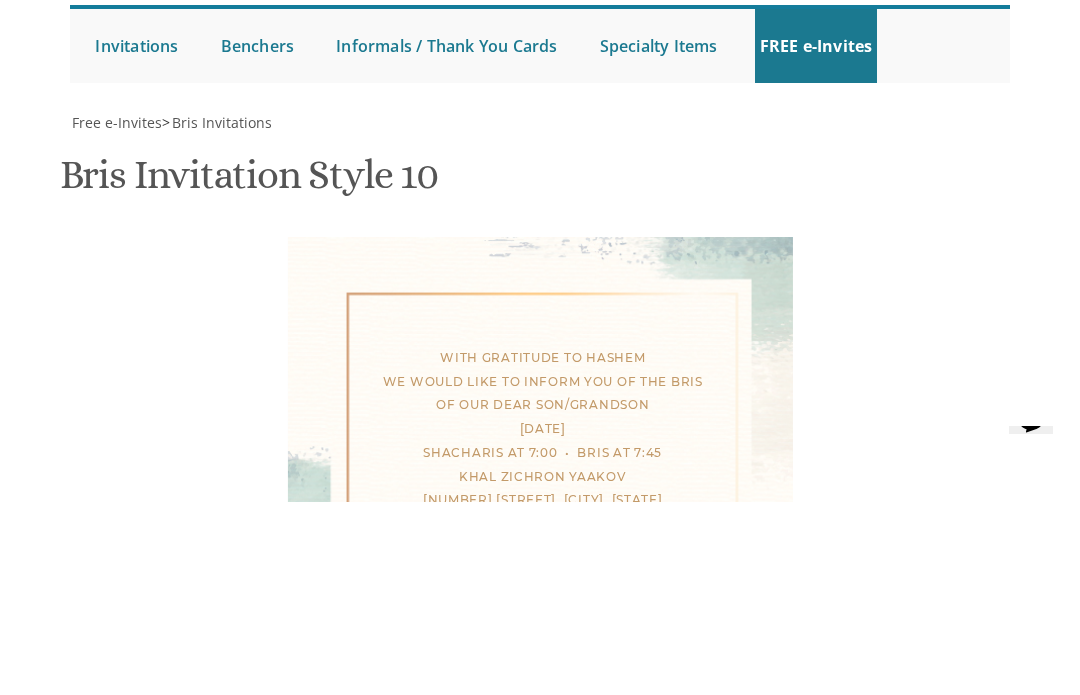 scroll, scrollTop: 1031, scrollLeft: 0, axis: vertical 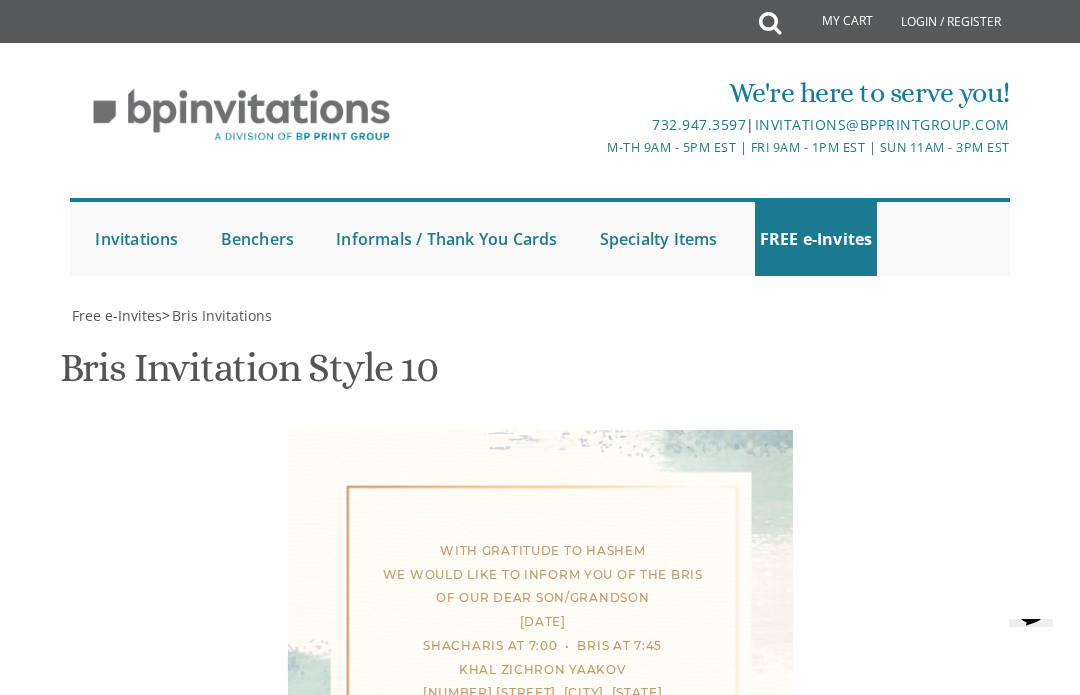 click on "With gratitude to Hashem
We would like to inform you of the bris
of our dear son/grandson
[DATE]
Shacharis at 7:00  •  Bris at 7:45
Khal Zichron Yaakov
[NUMBER] [STREET], [CITY], [STATE]" at bounding box center [691, 1153] 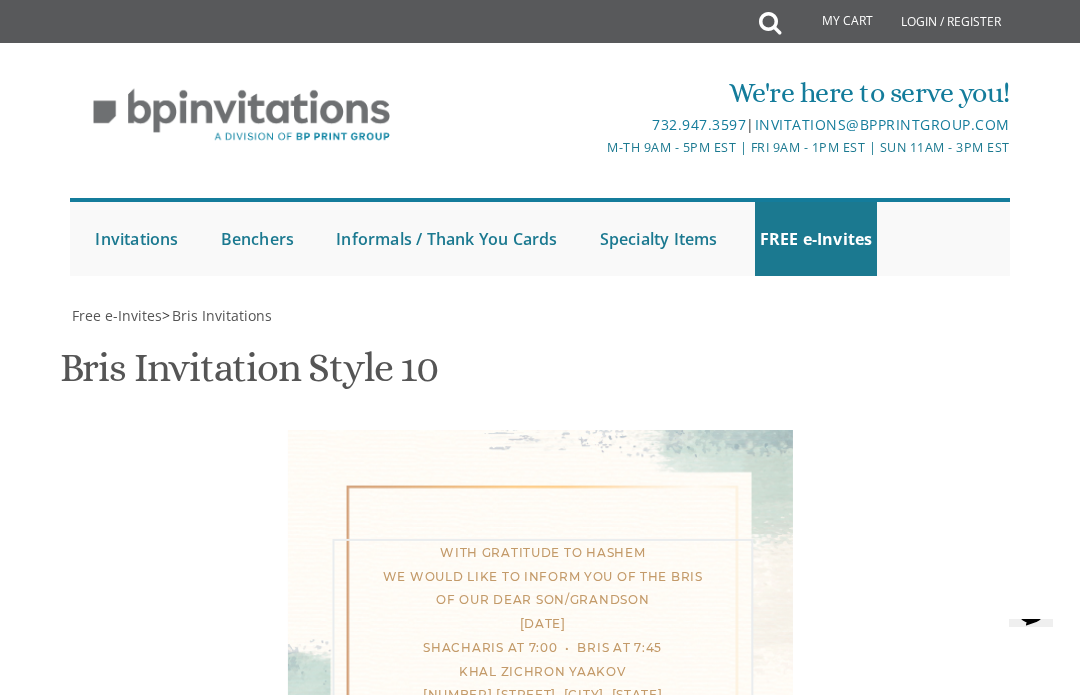 click on "With gratitude to Hashem
We would like to inform you of the bris
of our dear son/grandson
[DATE]
Shacharis at 7:00  •  Bris at 7:45
Khal Zichron Yaakov
[NUMBER] [STREET], [CITY], [STATE]" at bounding box center (691, 1157) 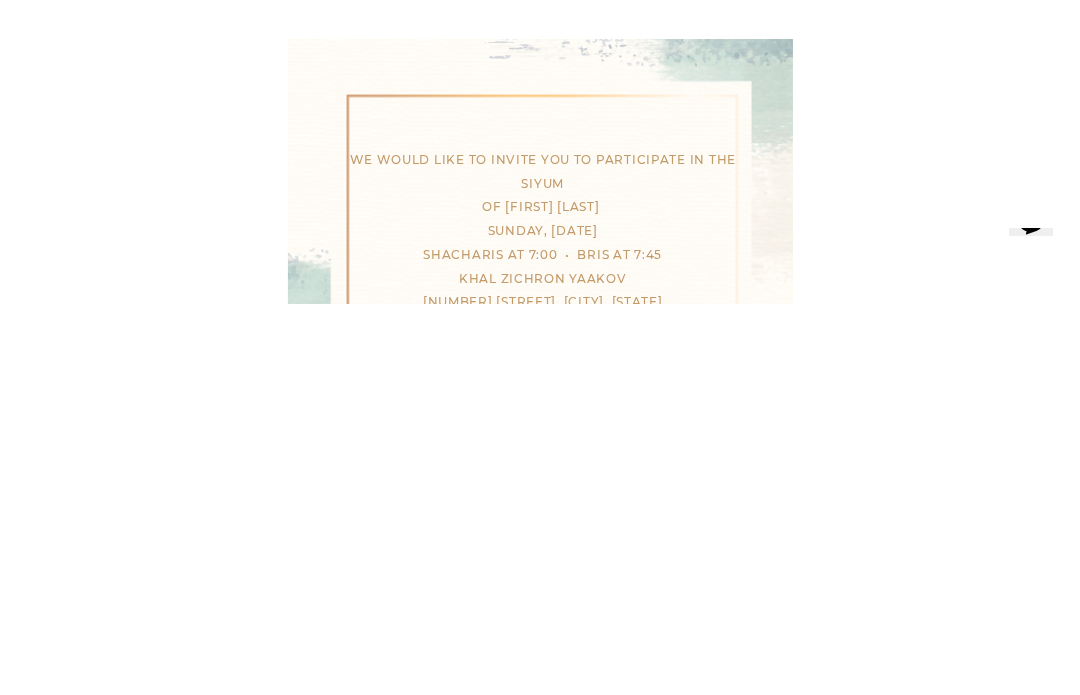 scroll, scrollTop: 858, scrollLeft: 0, axis: vertical 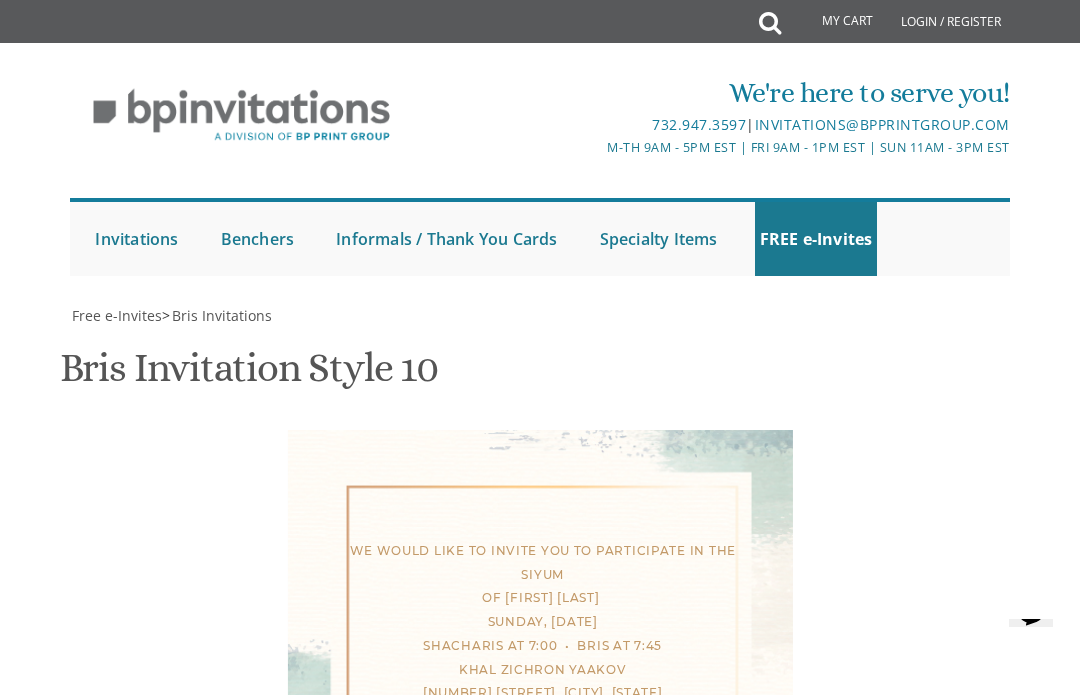 click on "With gratitude to Hashem
We would like to inform you of the bris
of our dear son/grandson
[DATE]
Shacharis at 7:00  •  Bris at 7:45
Khal Zichron Yaakov
[NUMBER] [STREET], [CITY], [STATE]" at bounding box center [691, 1153] 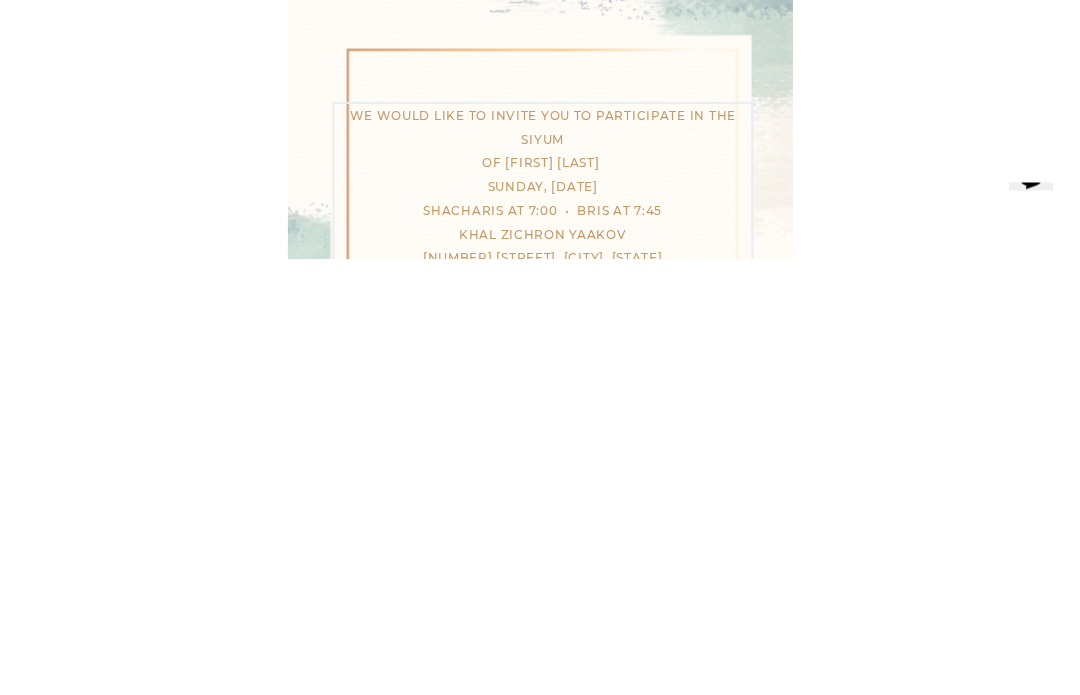 scroll, scrollTop: 623, scrollLeft: 0, axis: vertical 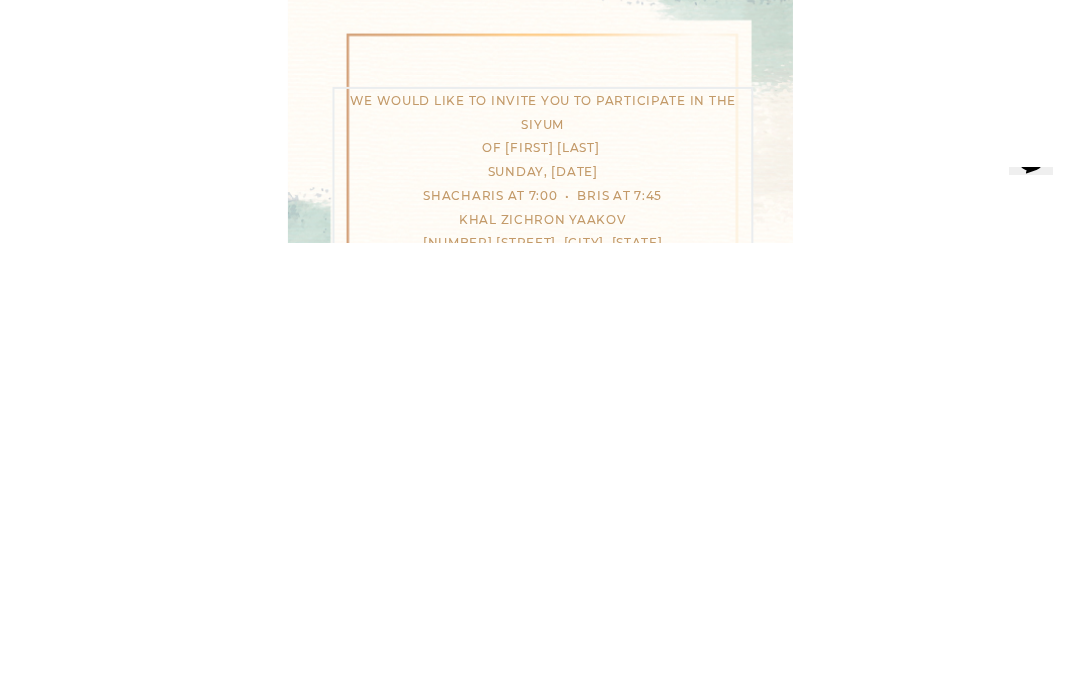 click on "With gratitude to Hashem
We would like to inform you of the bris
of our dear son/grandson
[DATE]
Shacharis at 7:00  •  Bris at 7:45
Khal Zichron Yaakov
[NUMBER] [STREET], [CITY], [STATE]" at bounding box center (691, 1157) 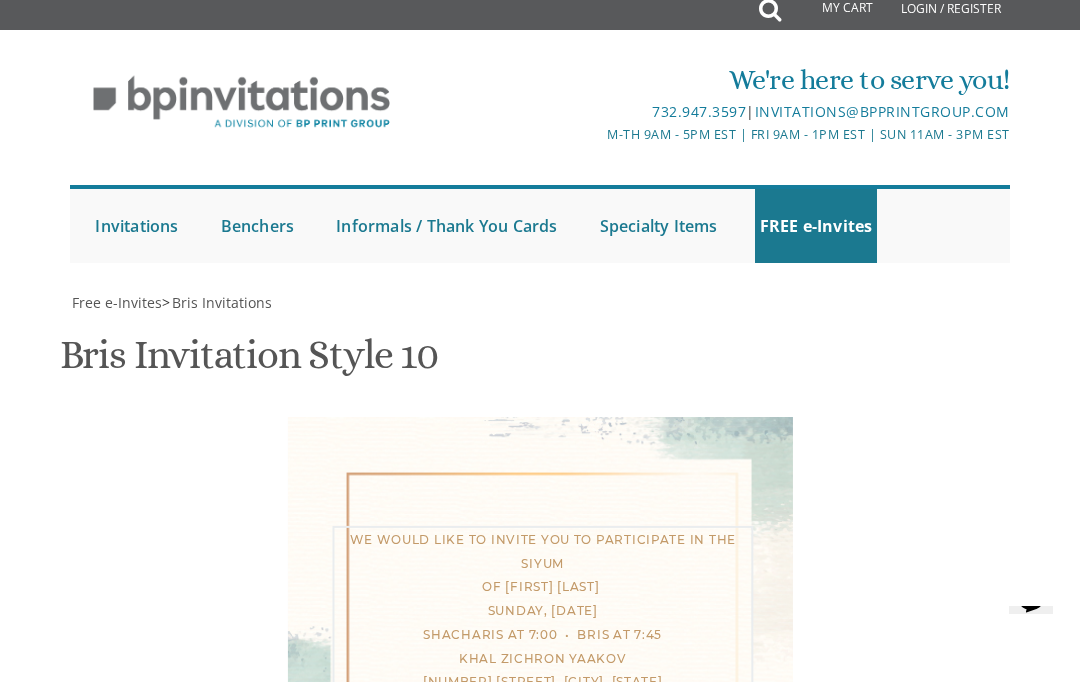 scroll, scrollTop: 596, scrollLeft: 0, axis: vertical 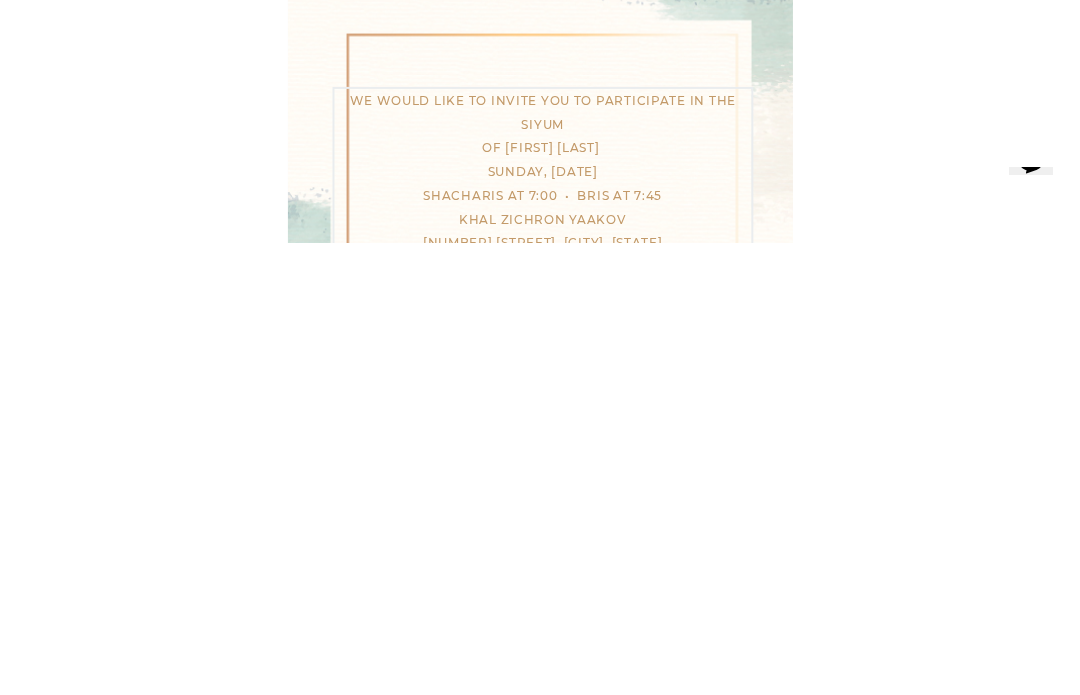 click on "With gratitude to Hashem
We would like to inform you of the bris
of our dear son/grandson
[DATE]
Shacharis at 7:00  •  Bris at 7:45
Khal Zichron Yaakov
[NUMBER] [STREET], [CITY], [STATE]" at bounding box center [691, 1157] 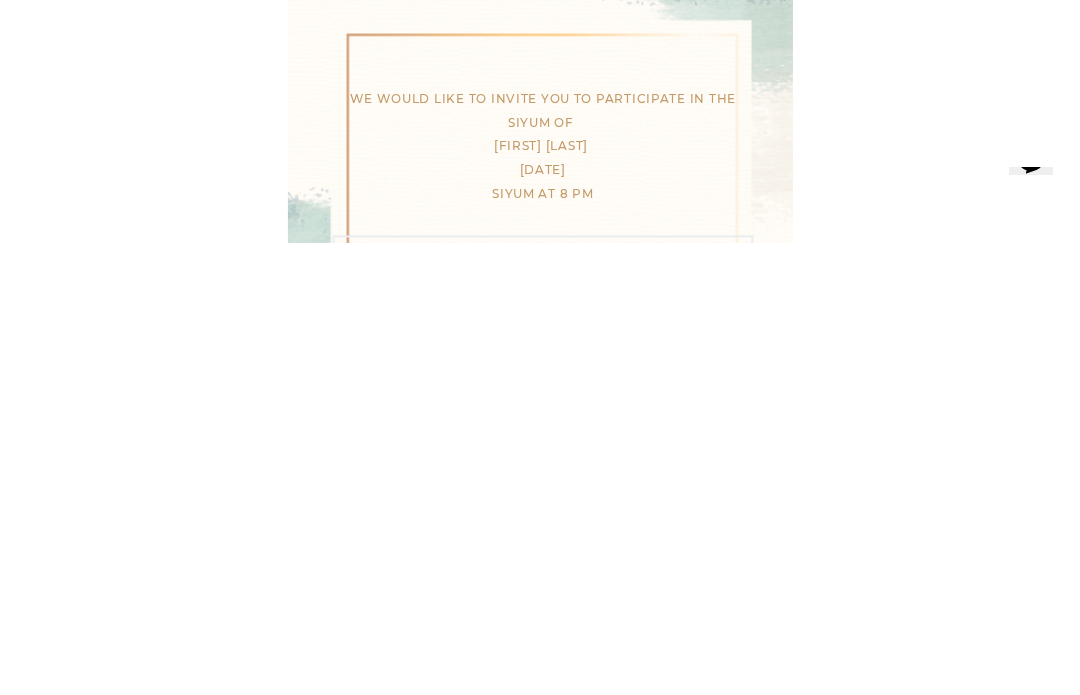 type on "Tzvi" 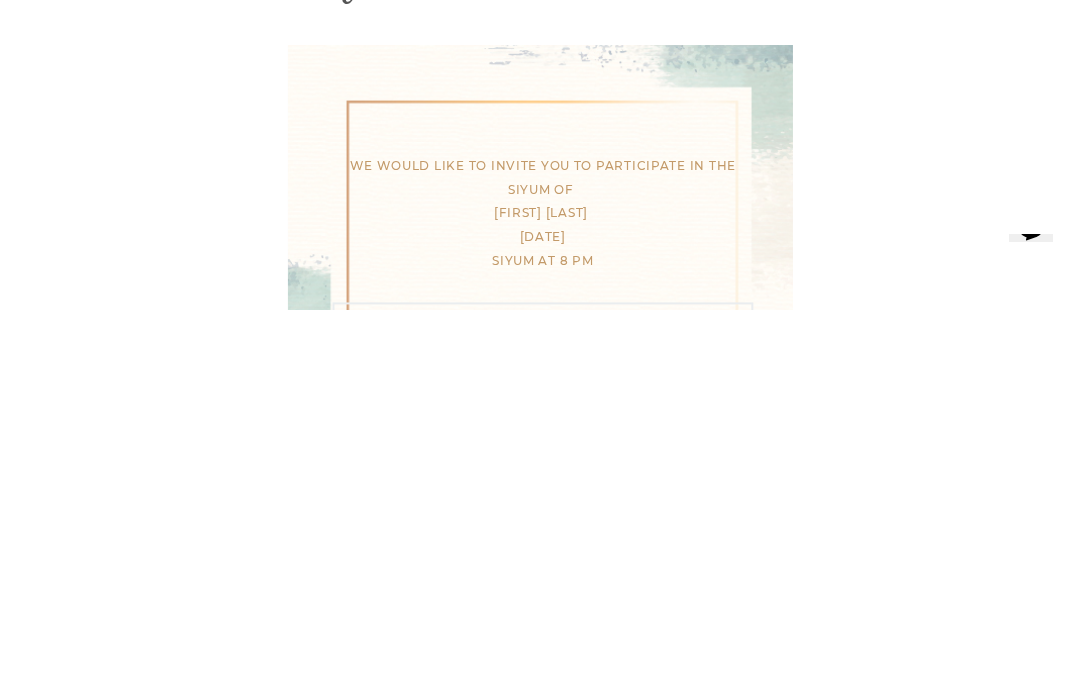 scroll, scrollTop: 596, scrollLeft: 0, axis: vertical 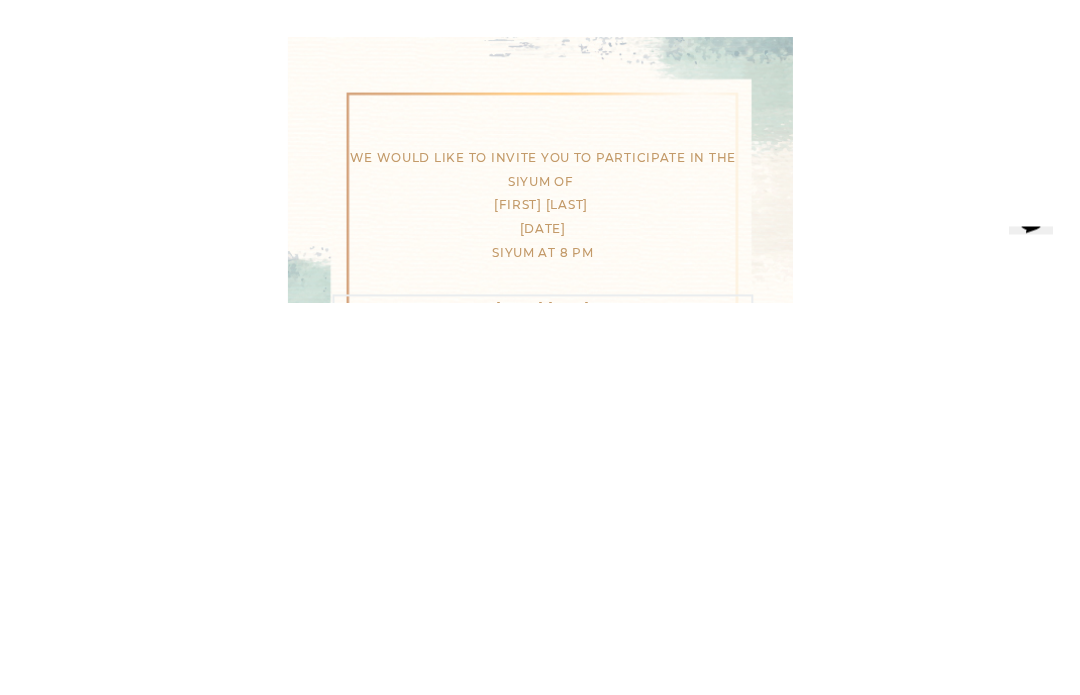 type on "[FIRST] AND [FIRST] [LAST]" 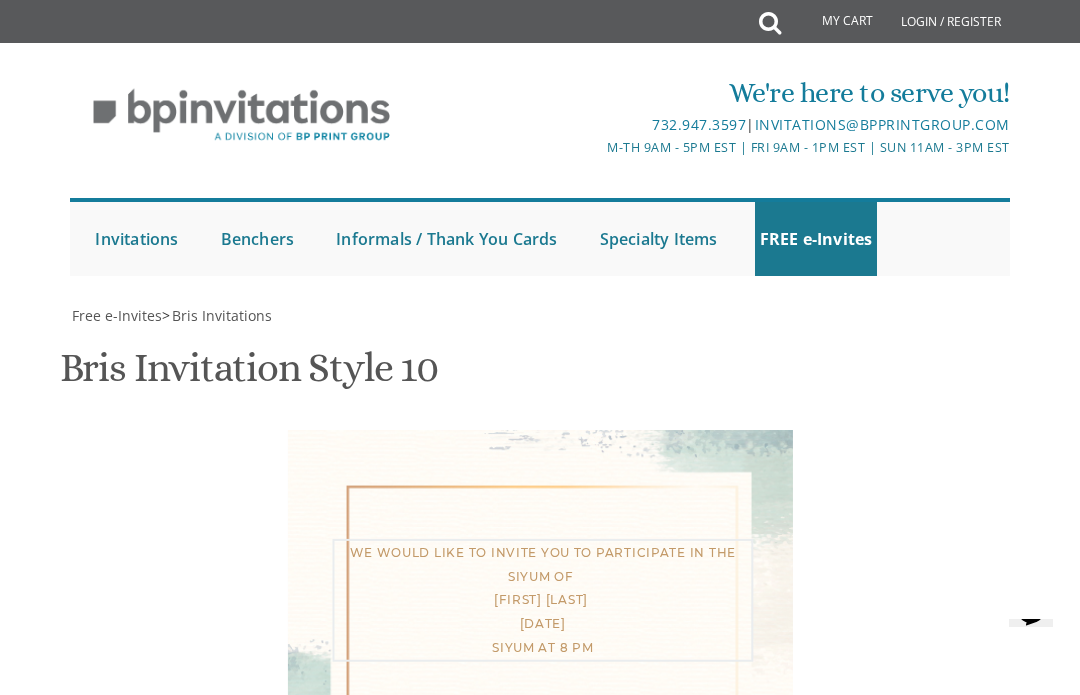 scroll, scrollTop: 482, scrollLeft: 0, axis: vertical 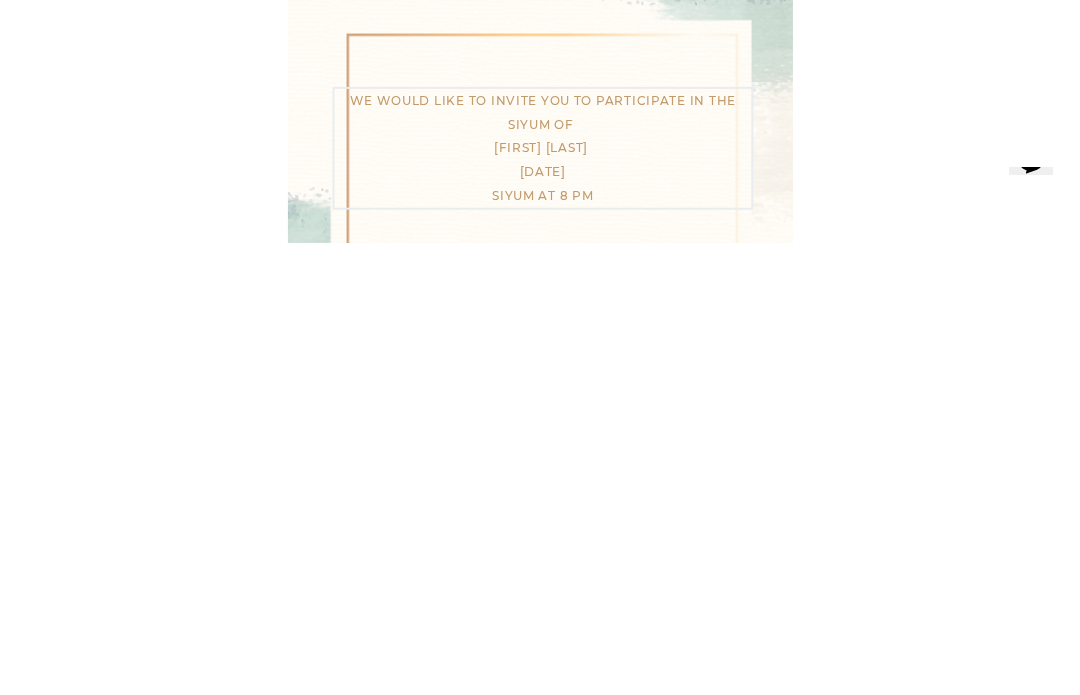 click on "With gratitude to Hashem
We would like to inform you of the bris
of our dear son/grandson
[DATE]
Shacharis at 7:00  •  Bris at 7:45
Khal Zichron Yaakov
[NUMBER] [STREET], [CITY], [STATE]" at bounding box center [691, 1061] 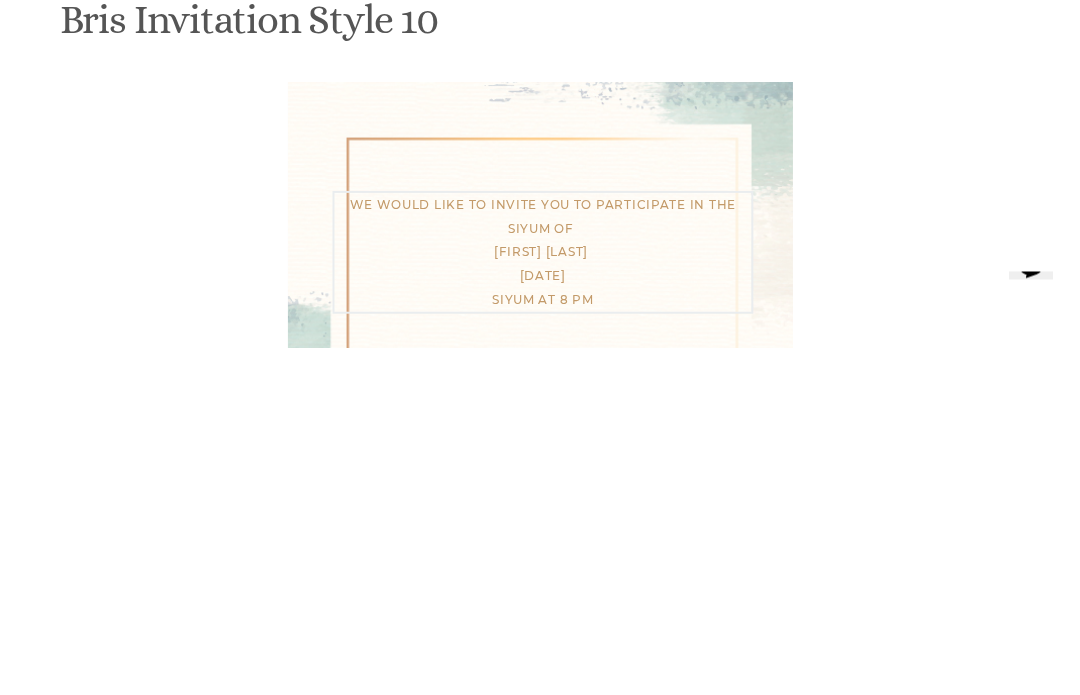 scroll, scrollTop: 587, scrollLeft: 0, axis: vertical 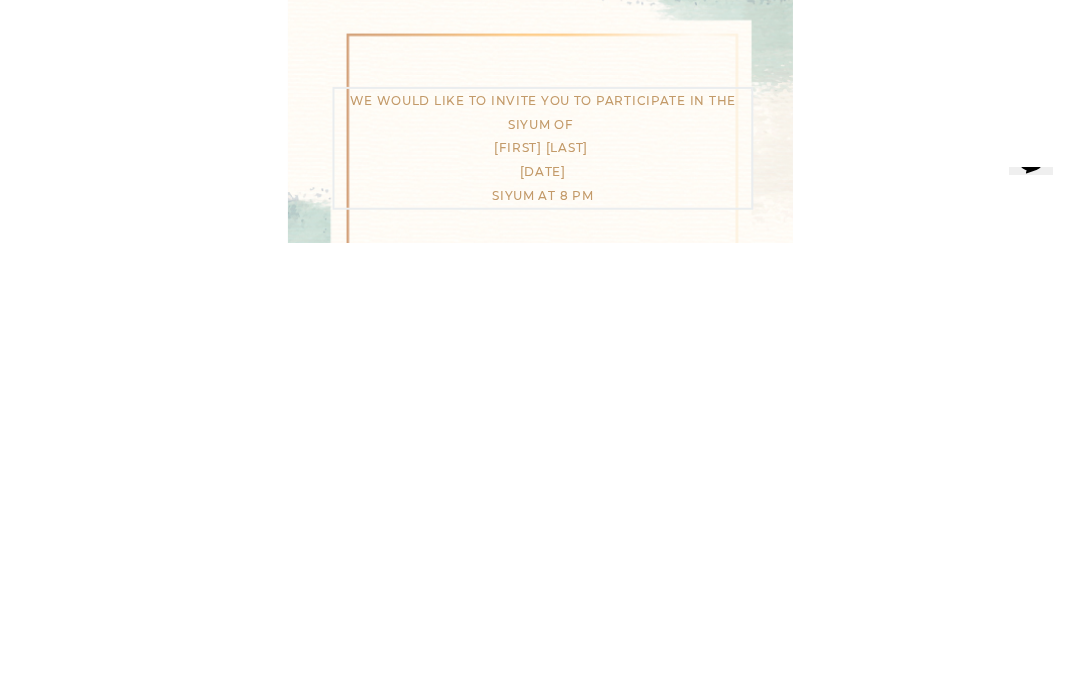 click on "[FIRST] [LAST]
[FIRST] [LAST]
[FIRST] [LAST]" at bounding box center (691, 1198) 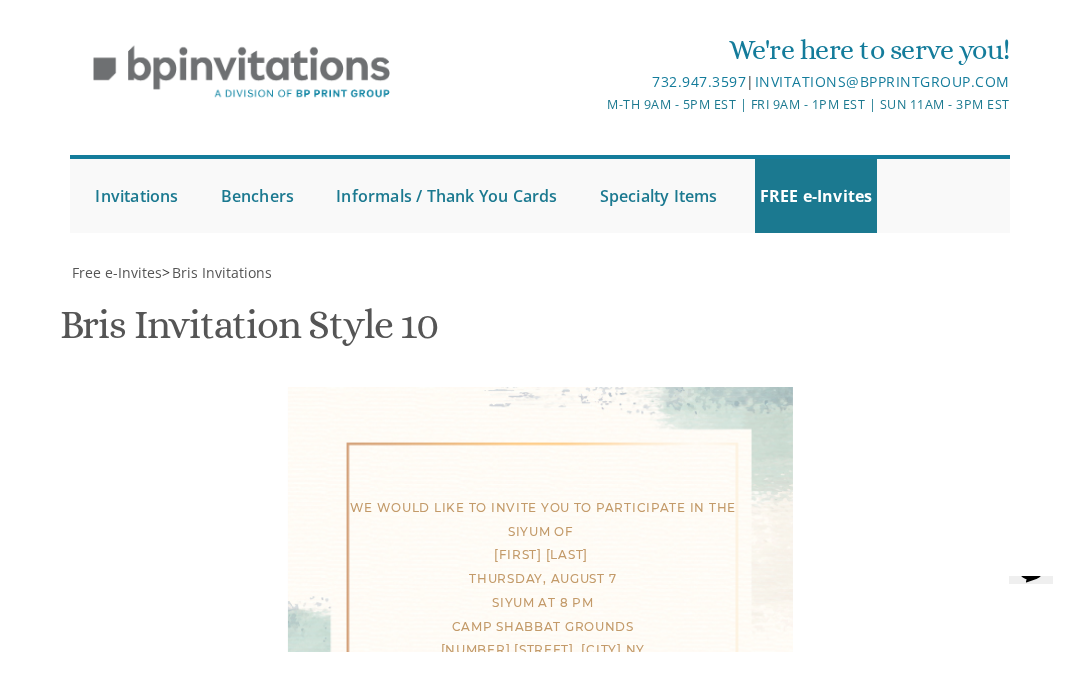 scroll, scrollTop: 453, scrollLeft: 0, axis: vertical 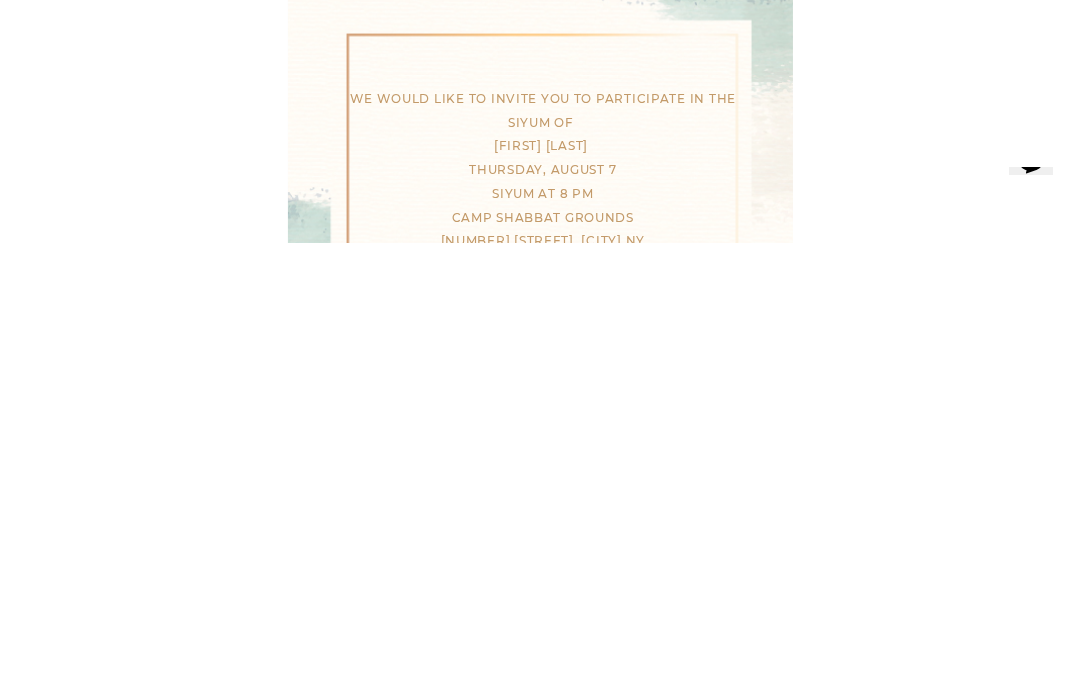 click on "With gratitude to Hashem
We would like to inform you of the bris
of our dear son/grandson
[DATE]
Shacharis at 7:00  •  Bris at 7:45
Khal Zichron Yaakov
[NUMBER] [STREET], [CITY], [STATE]" at bounding box center [691, 1109] 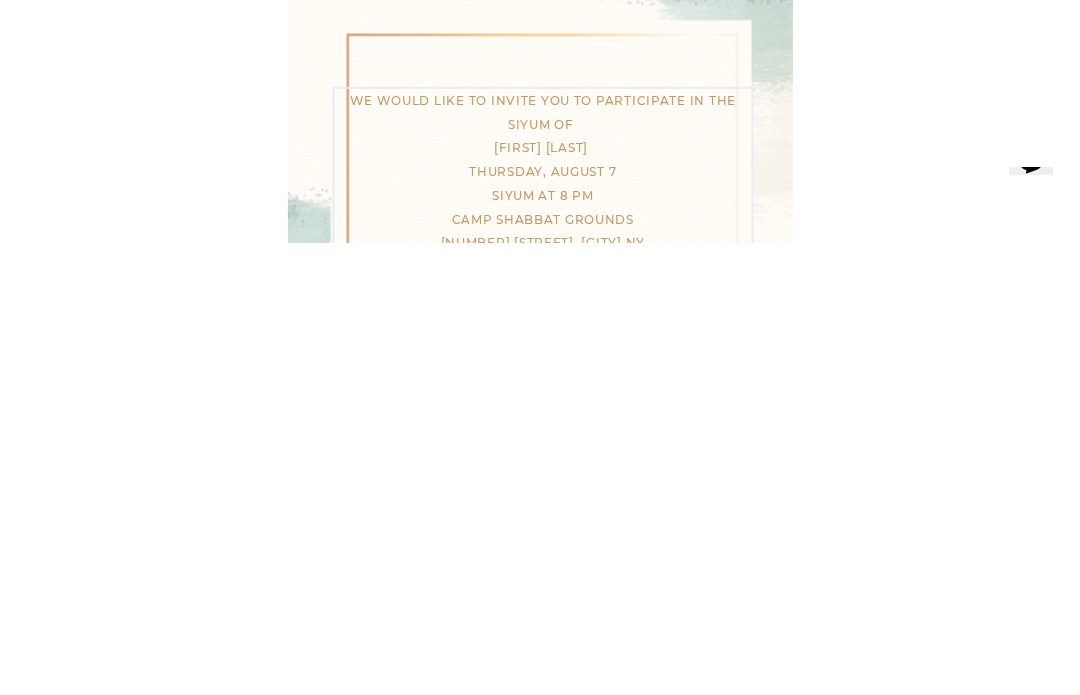 scroll, scrollTop: 434, scrollLeft: 0, axis: vertical 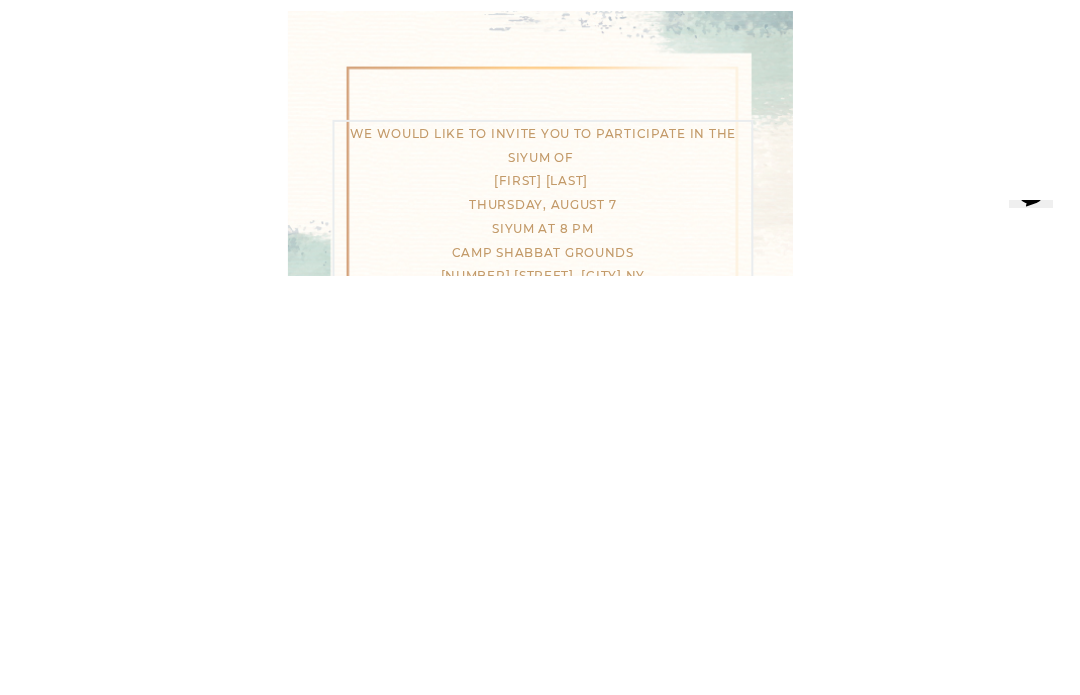 click on "With gratitude to Hashem
We would like to inform you of the bris
of our dear son/grandson
[DATE]
Shacharis at 7:00  •  Bris at 7:45
Khal Zichron Yaakov
[NUMBER] [STREET], [CITY], [STATE]" at bounding box center [691, 1109] 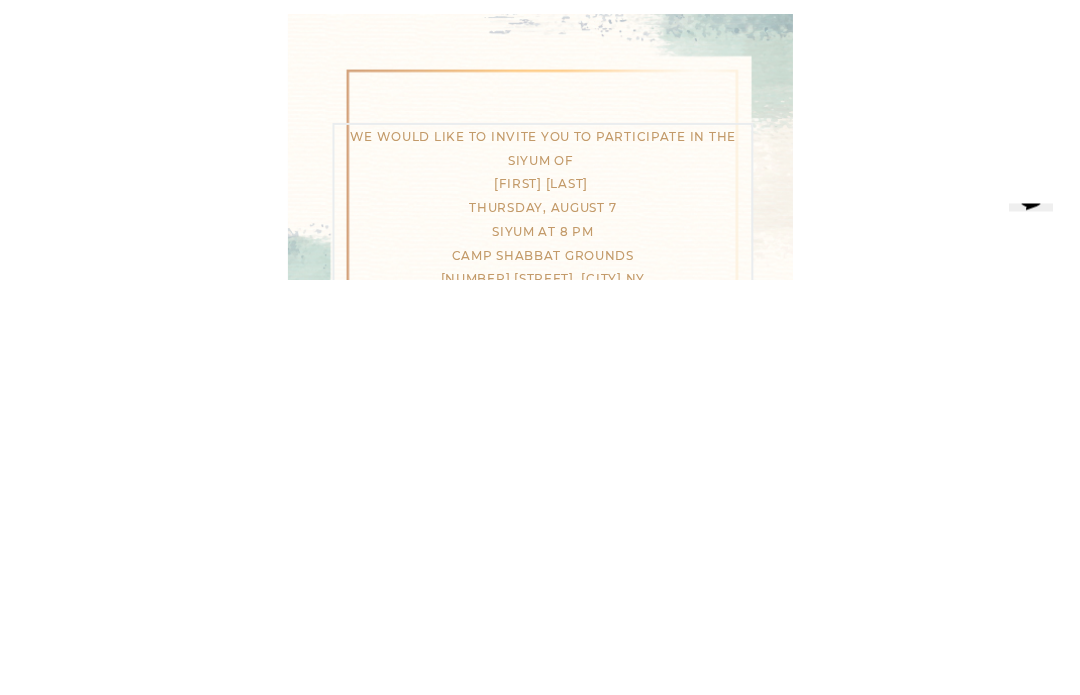 scroll, scrollTop: 441, scrollLeft: 0, axis: vertical 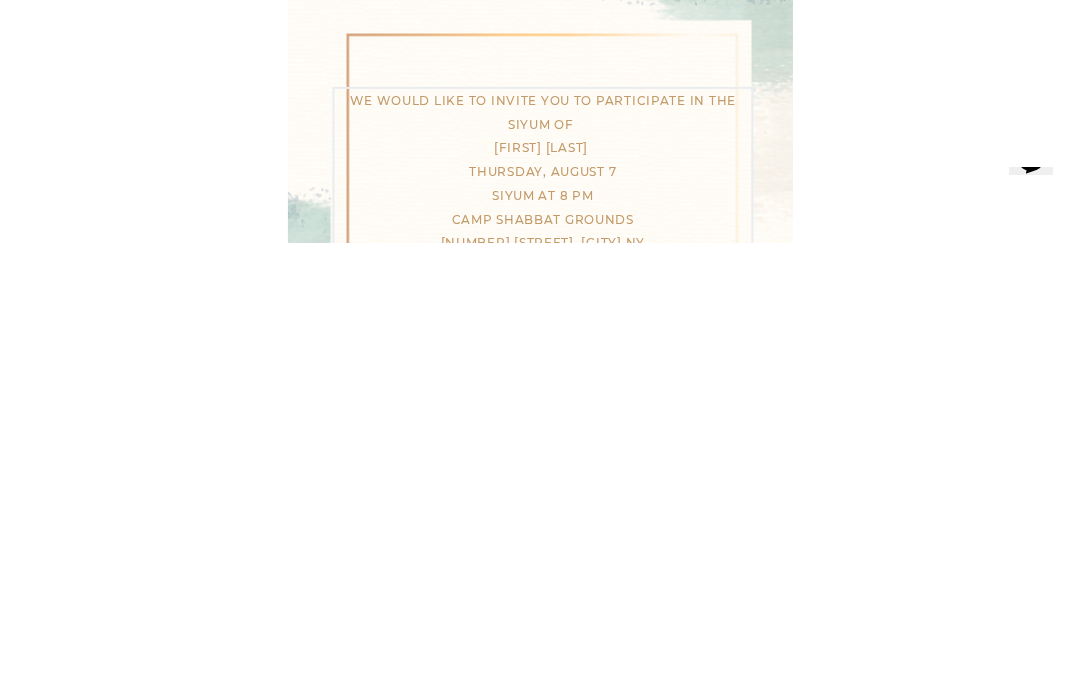 click on "With gratitude to Hashem
We would like to inform you of the bris
of our dear son/grandson
[DATE]
Shacharis at 7:00  •  Bris at 7:45
Khal Zichron Yaakov
[NUMBER] [STREET], [CITY], [STATE]" at bounding box center (691, 1109) 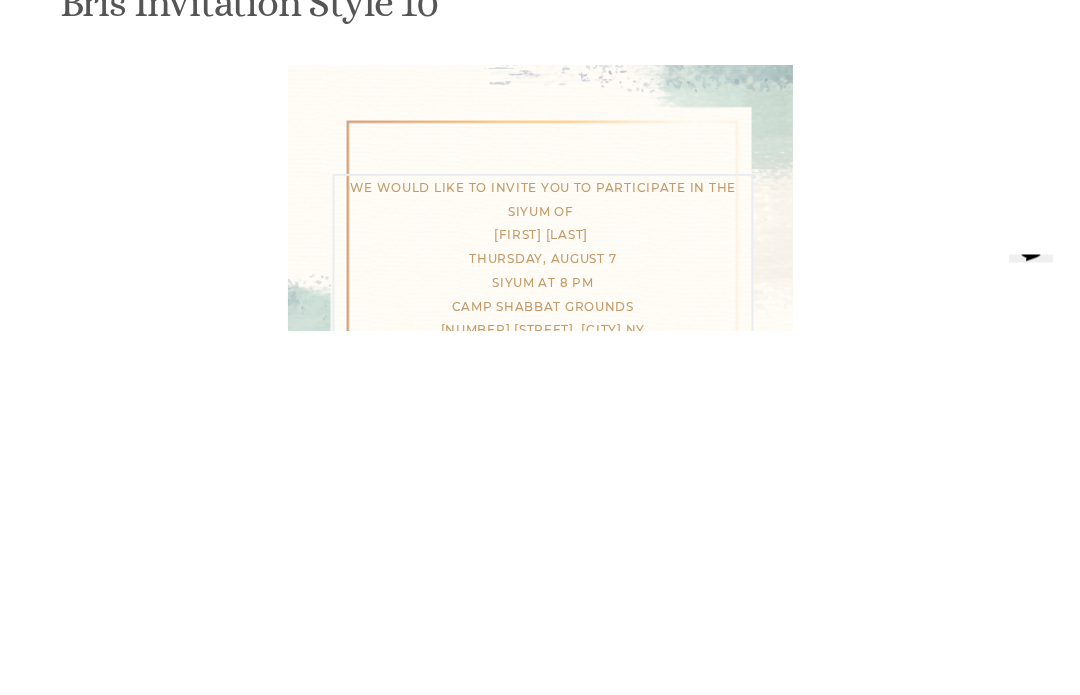 scroll, scrollTop: 549, scrollLeft: 0, axis: vertical 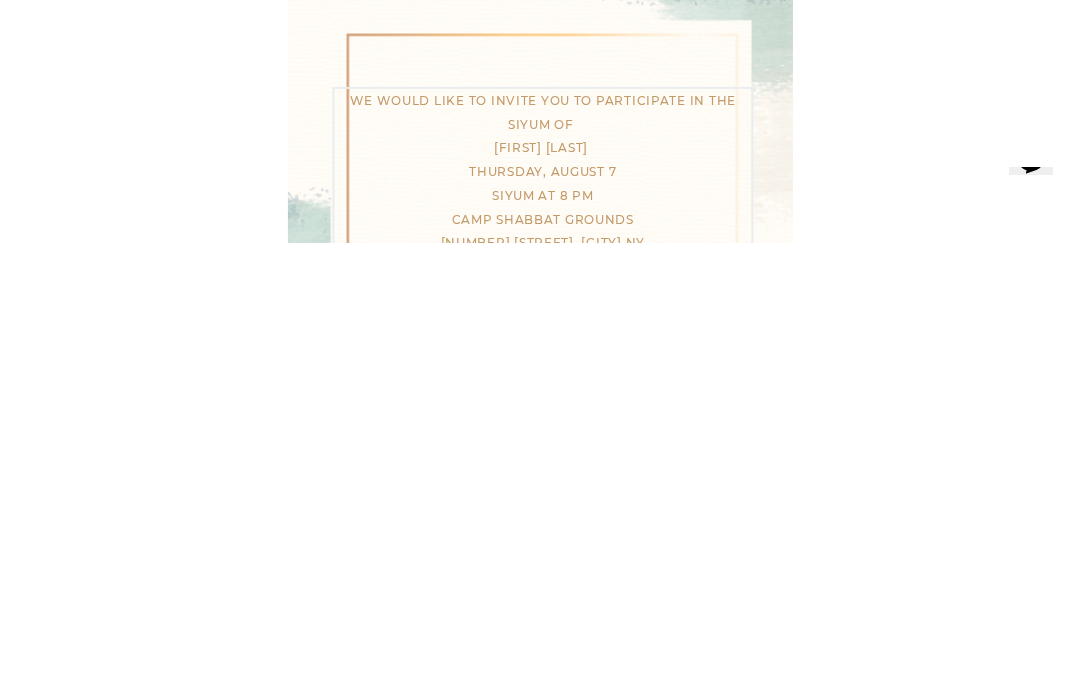 type on "WE WOULD LIKE TO INVITE YOU
TO PARTICIPATE IN THE SIYUM
ON MASECHTES TAANIS
THURSDAY, AUGUST 7
SIYUM AT 8 PM
CAMP SHABBAT GROUNDS
[NUMBER] [STREET], [CITY] [STATE]" 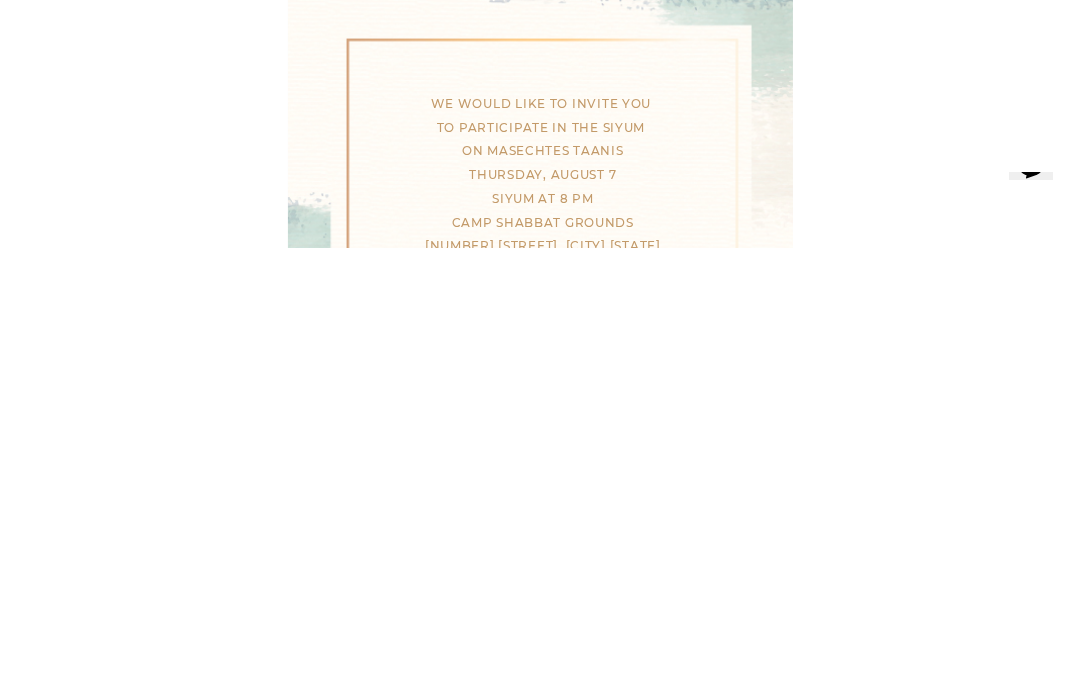 scroll, scrollTop: 449, scrollLeft: 0, axis: vertical 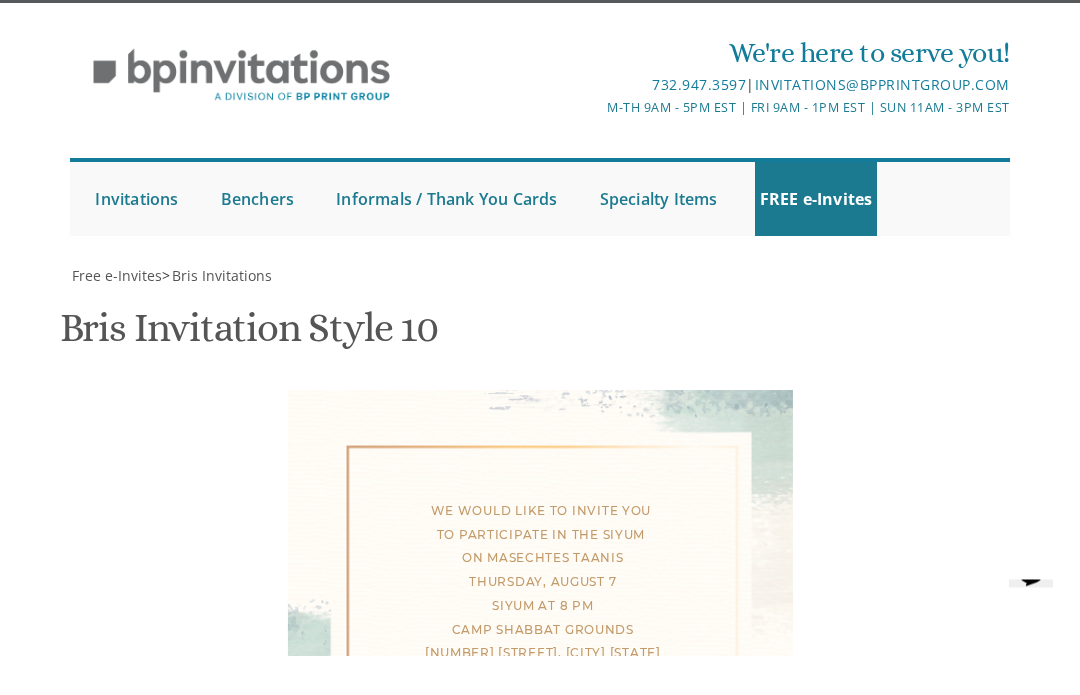 click on "WE WOULD LIKE TO INVITE YOU
TO PARTICIPATE IN THE SIYUM
ON MASECHTES TAANIS
[DATE]
SIYUM AT 8 PM
CAMP SHABBAT GROUNDS
[NUMBER] [STREET], [CITY] [STATE]
[FIRST] AND [FIRST] [LAST]" at bounding box center (540, 655) 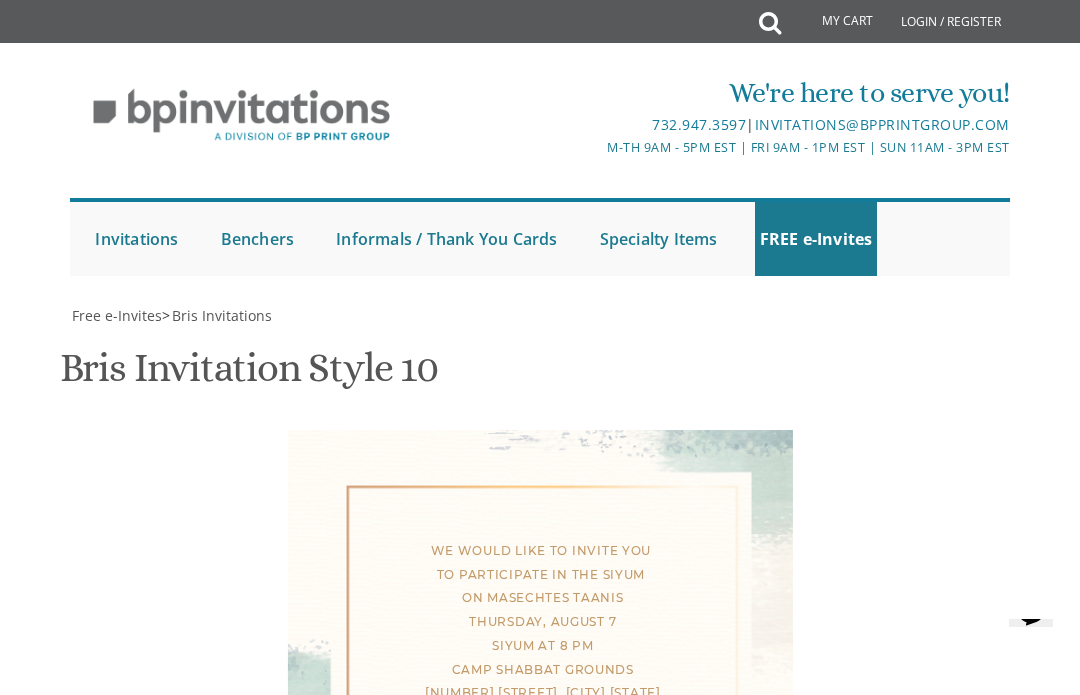 scroll, scrollTop: 806, scrollLeft: 0, axis: vertical 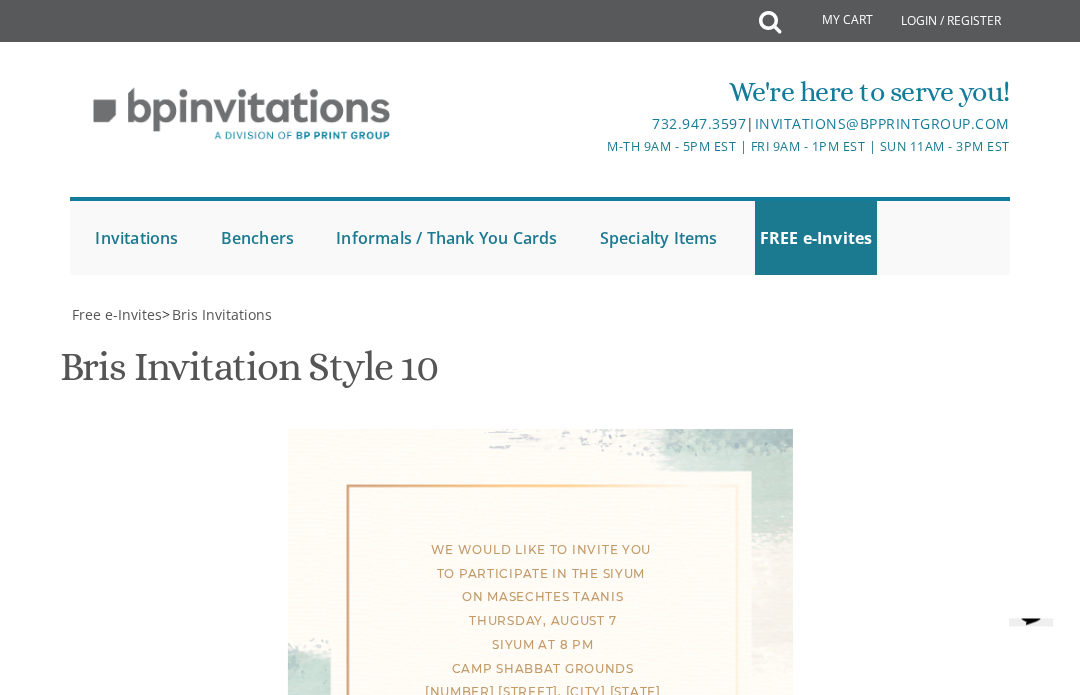 click on "[FIRST] [LAST]
[FIRST] [LAST]
[FIRST] [LAST]" at bounding box center (691, 1242) 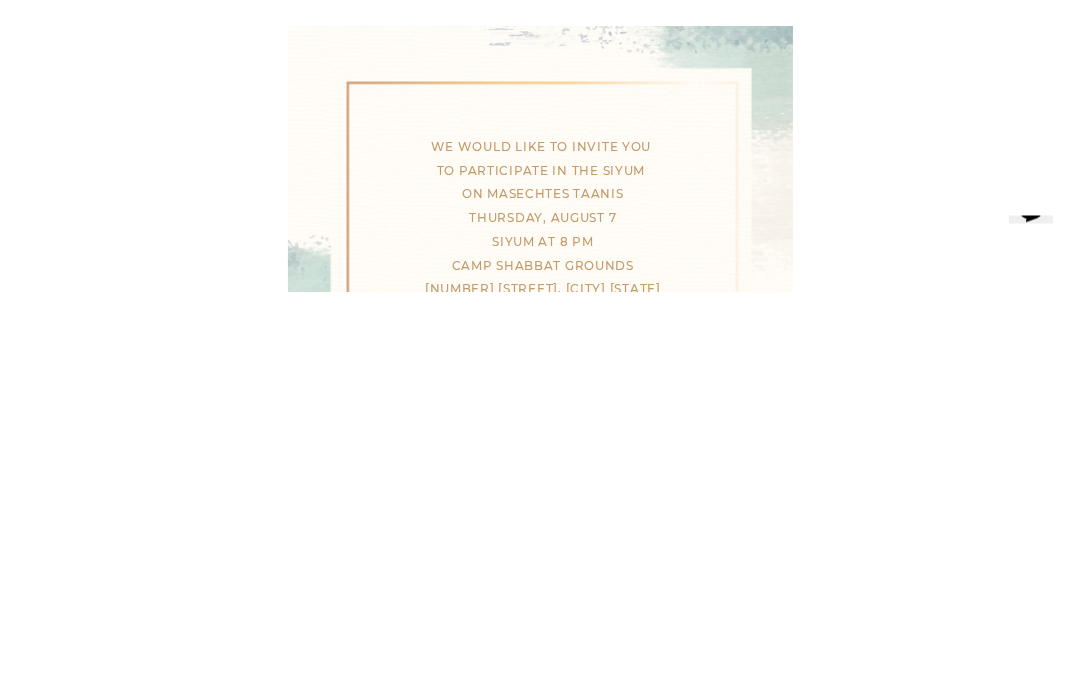 scroll, scrollTop: 607, scrollLeft: 0, axis: vertical 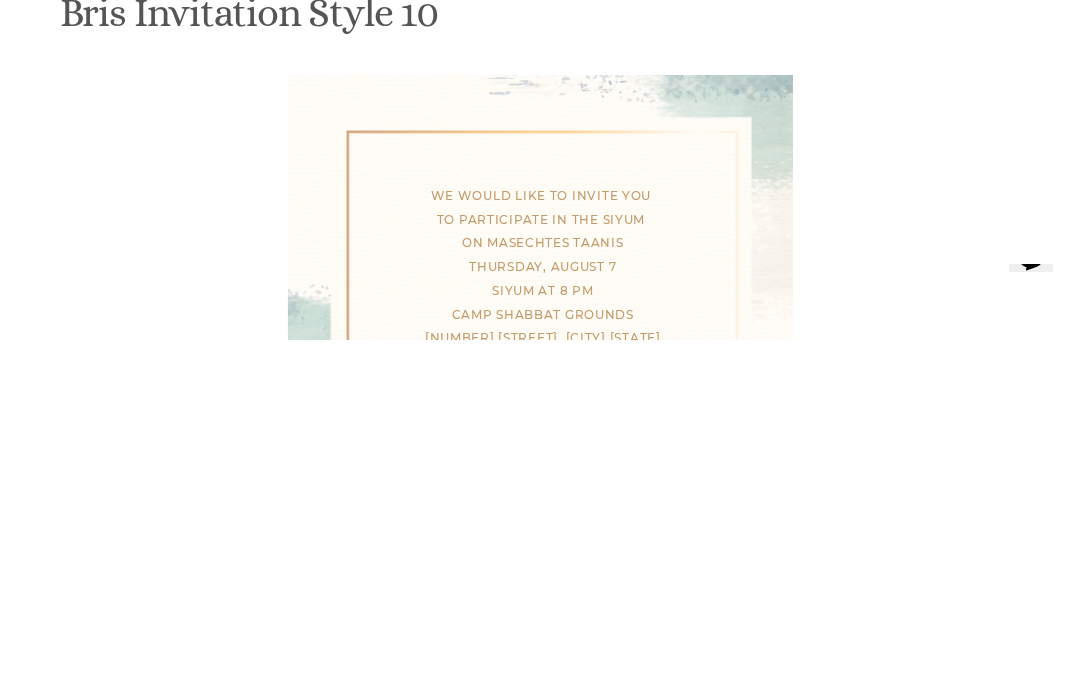 click on "[FIRST] [LAST]
[FIRST] [LAST]
[FIRST] [LAST]" at bounding box center (691, 1246) 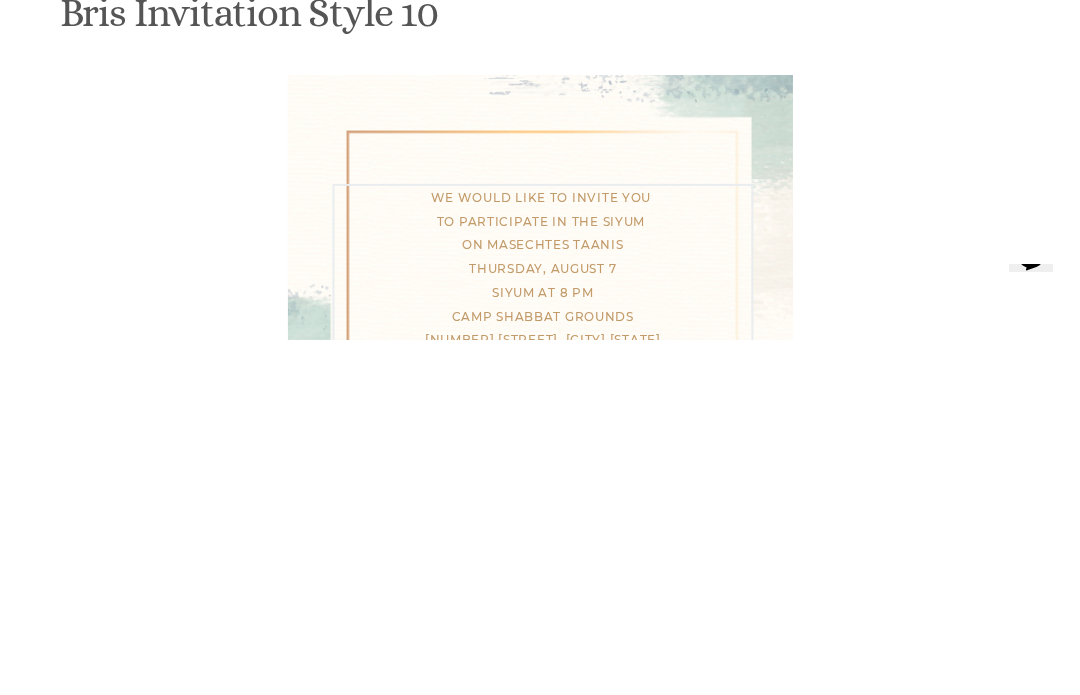 click on "[FIRST] [LAST]
[FIRST] [LAST]
[FIRST] [LAST]" at bounding box center (691, 1270) 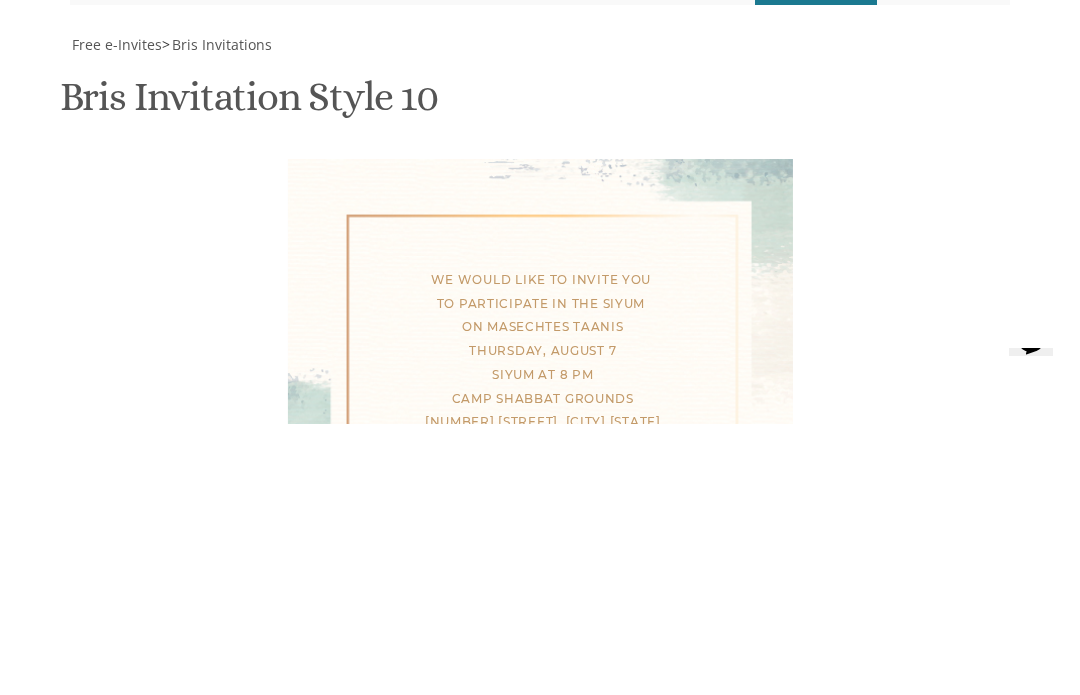 scroll, scrollTop: 640, scrollLeft: 0, axis: vertical 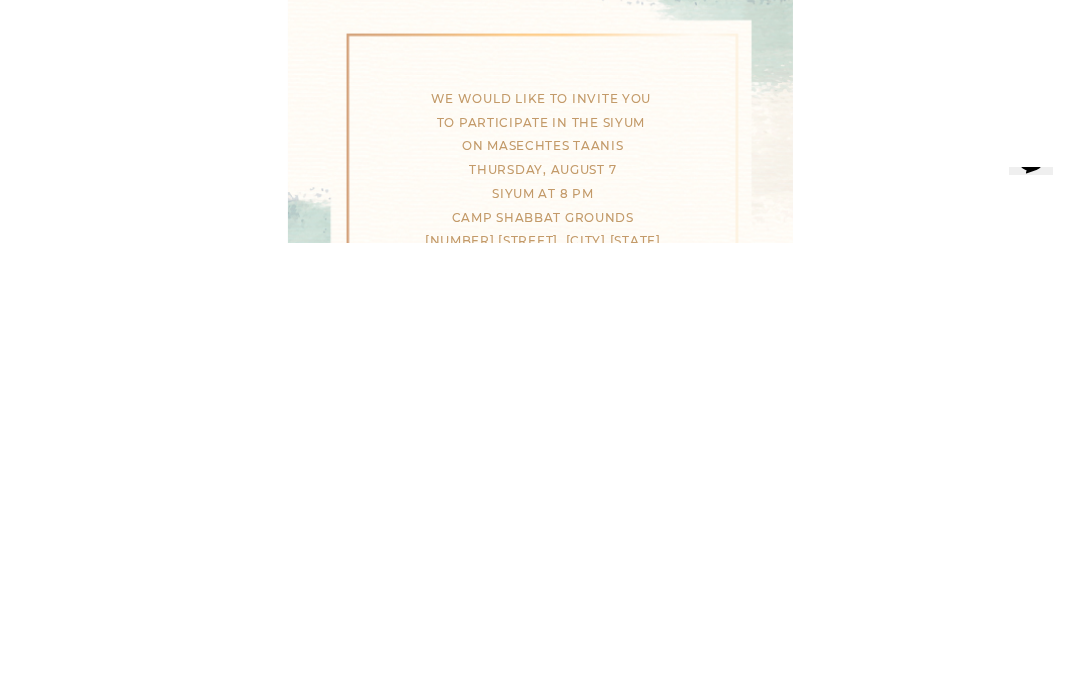 click on "[FIRST] [LAST]
[FIRST] [LAST]
[FIRST] [LAST]" at bounding box center (691, 1270) 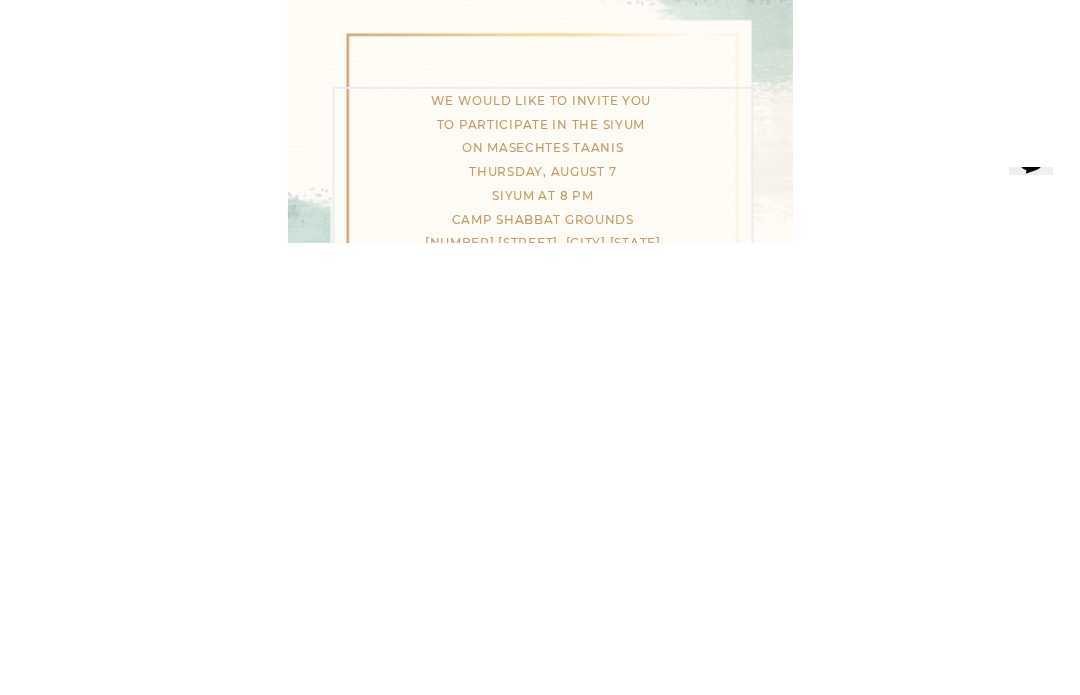 click on "[FIRST] [LAST]
[FIRST] [LAST]
[FIRST] [LAST]" at bounding box center [691, 1270] 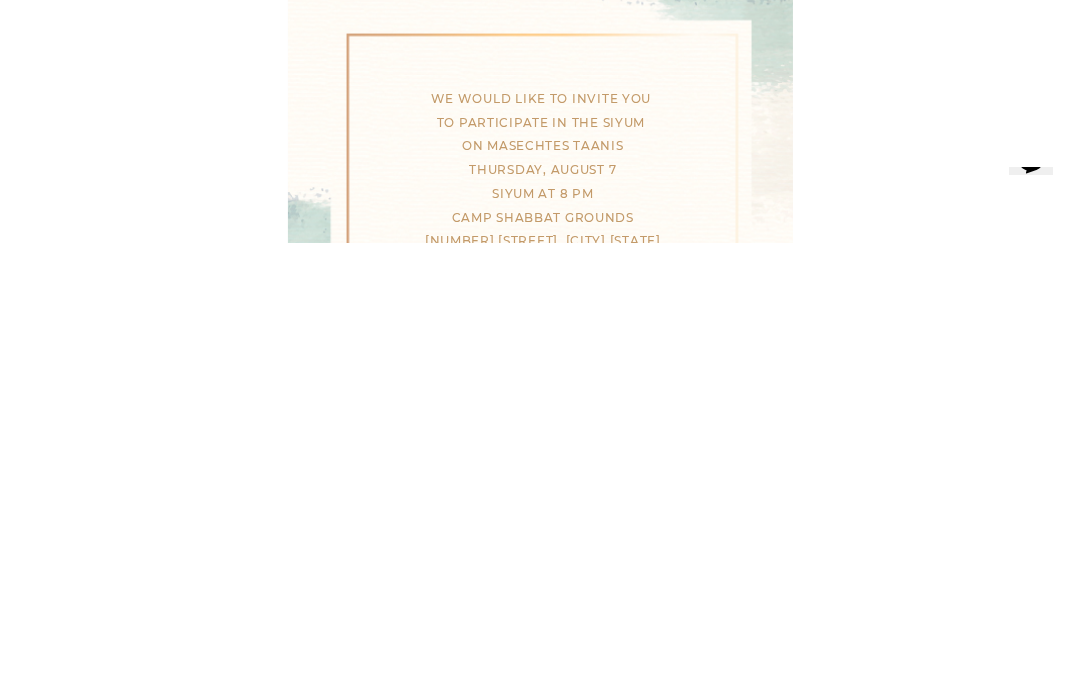 scroll, scrollTop: 536, scrollLeft: 0, axis: vertical 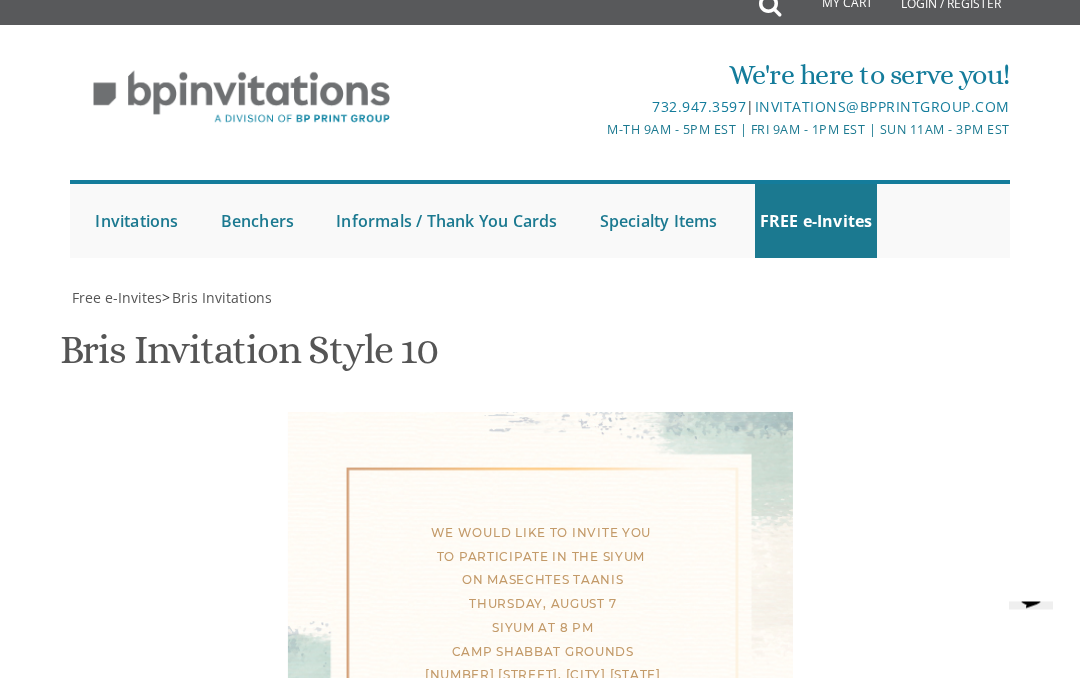 click on "My Cart
Total:
View Cart   Item(s)
Submit
My Cart
Total:
View Cart   Item(s)
Login / Register
|" at bounding box center [540, 1061] 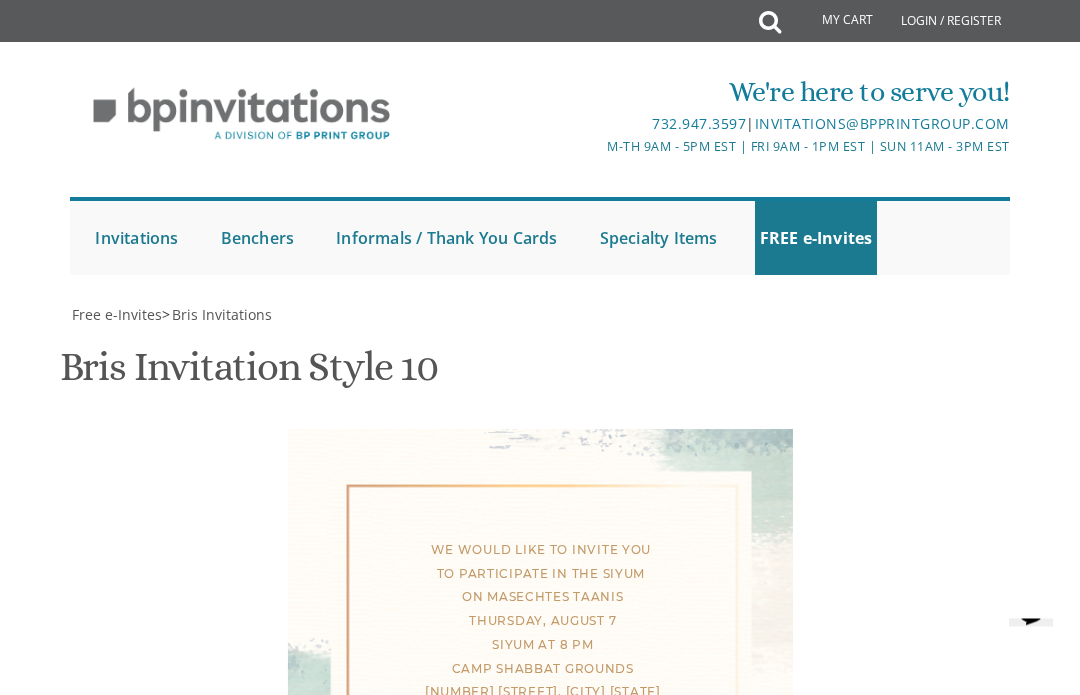 scroll, scrollTop: 1157, scrollLeft: 0, axis: vertical 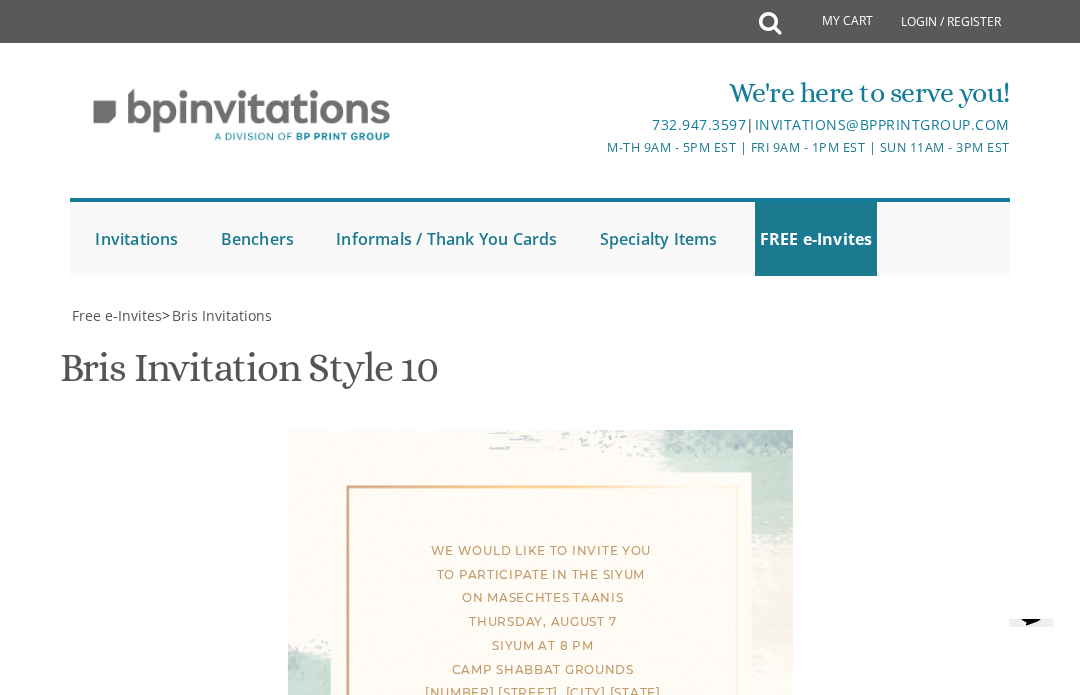 click on "Email Address*" at bounding box center [540, 1442] 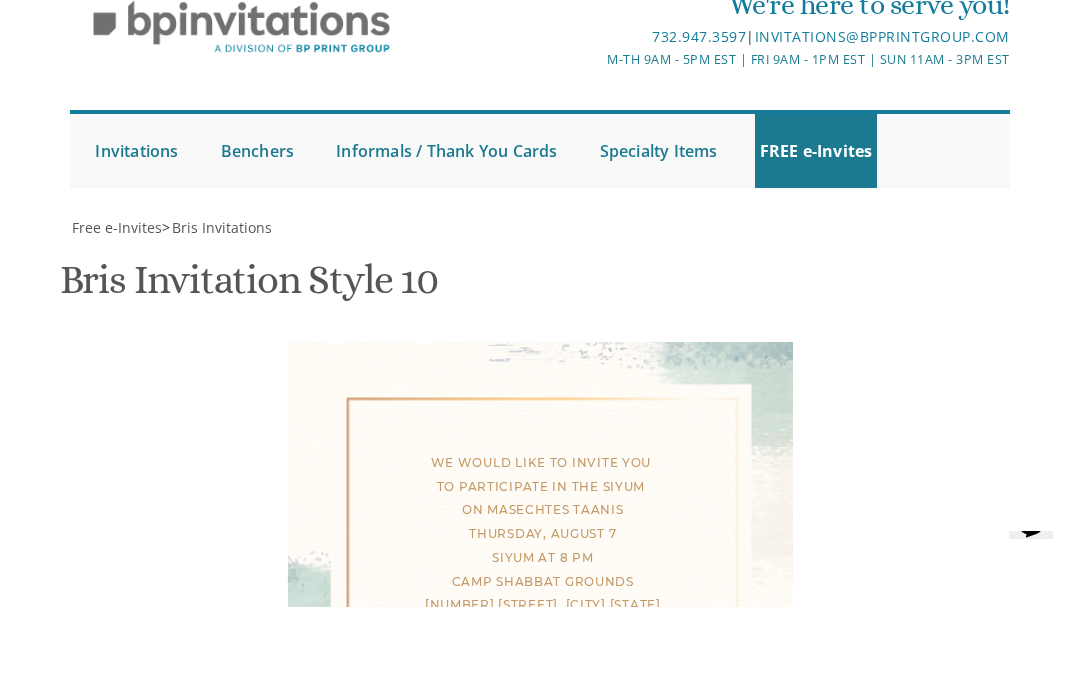 type on "[EMAIL]" 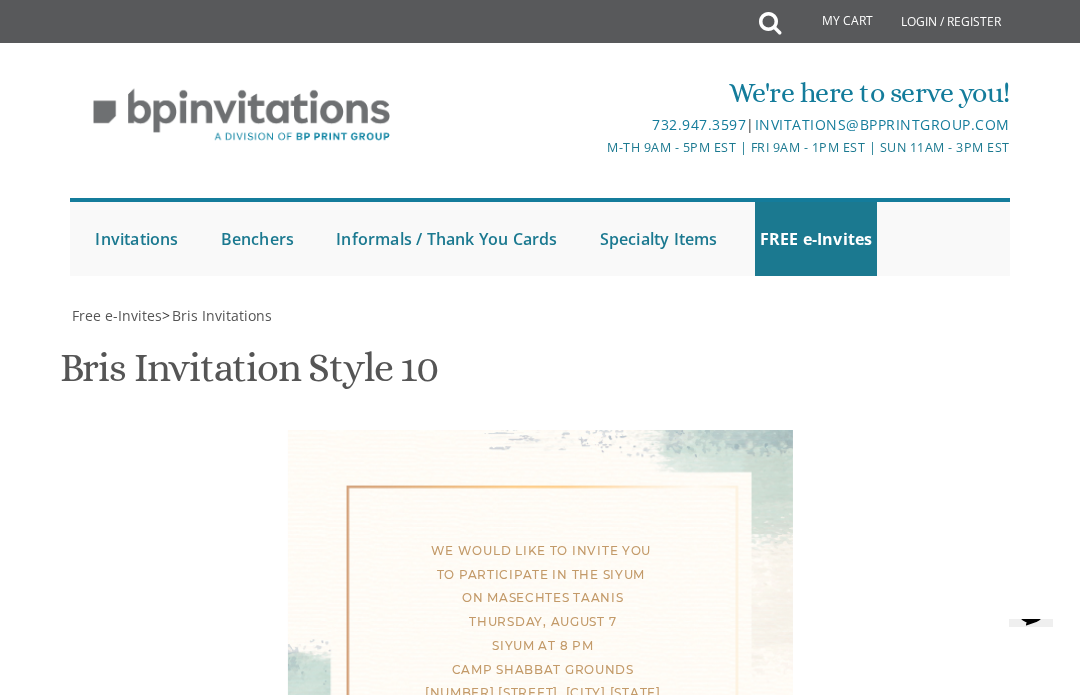 click on "Download PDF" at bounding box center (655, 1528) 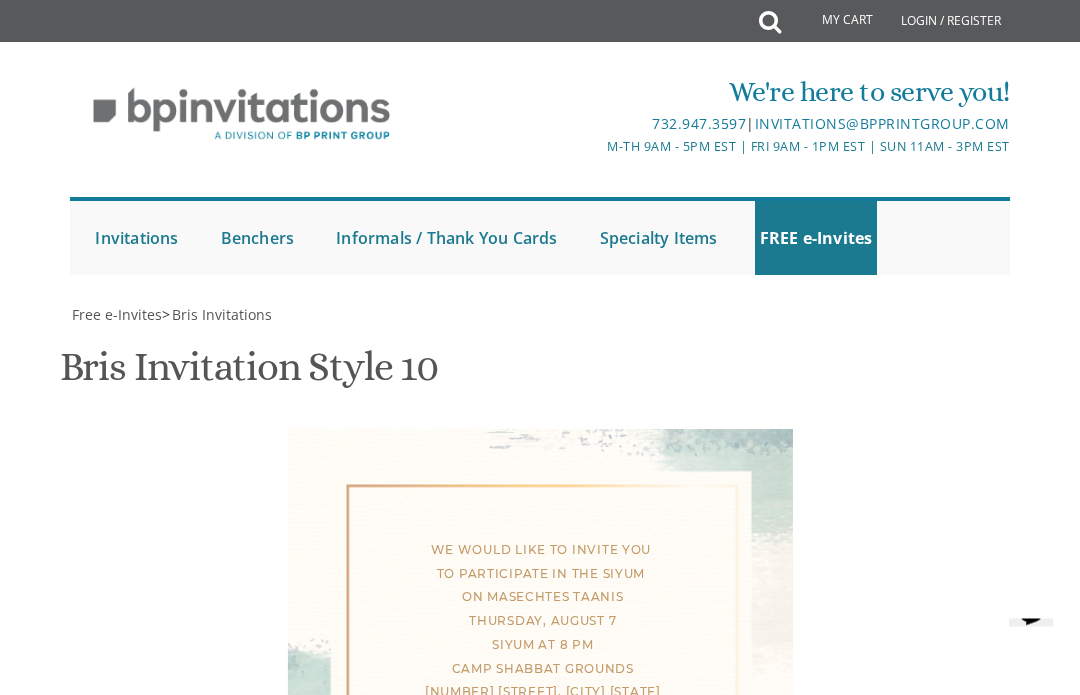click on "Download PDF" at bounding box center [655, 1528] 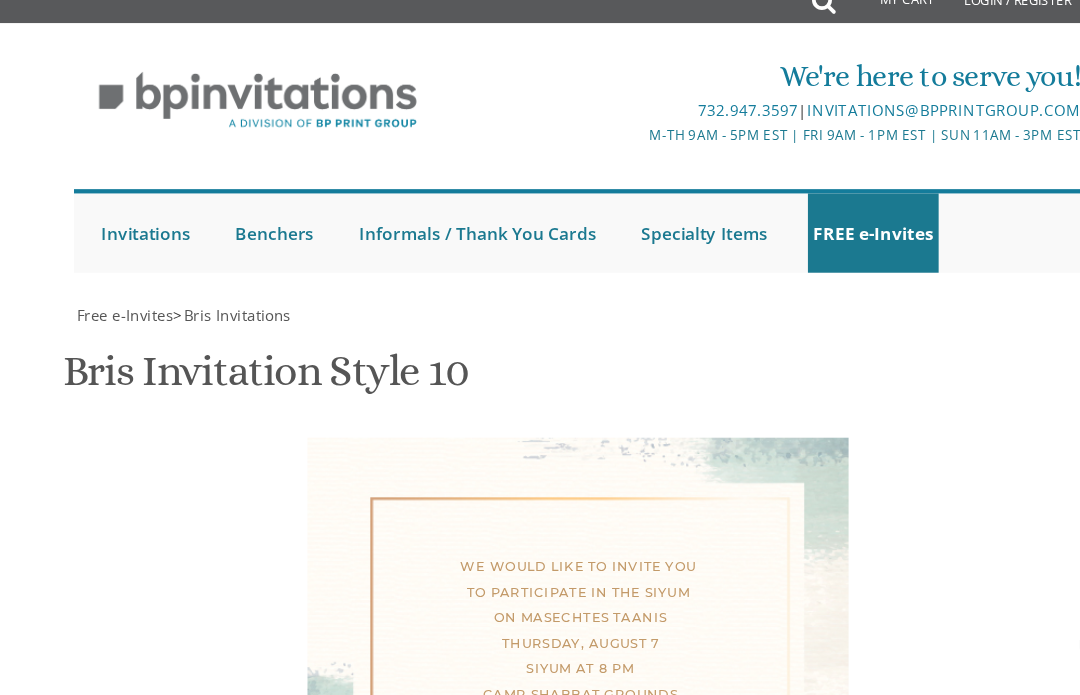 click on "My Cart
Total:
View Cart   Item(s)
Submit
My Cart
Total:
View Cart   Item(s)
Login / Register
|" at bounding box center [540, 1059] 